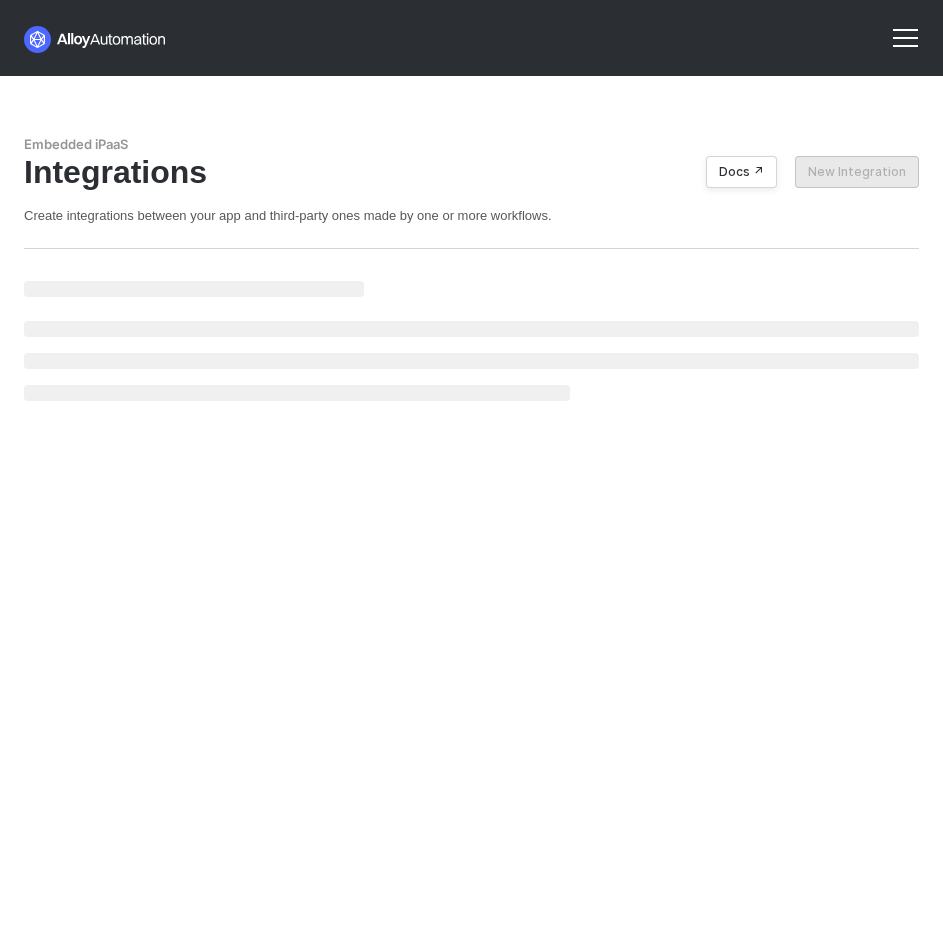 scroll, scrollTop: 0, scrollLeft: 0, axis: both 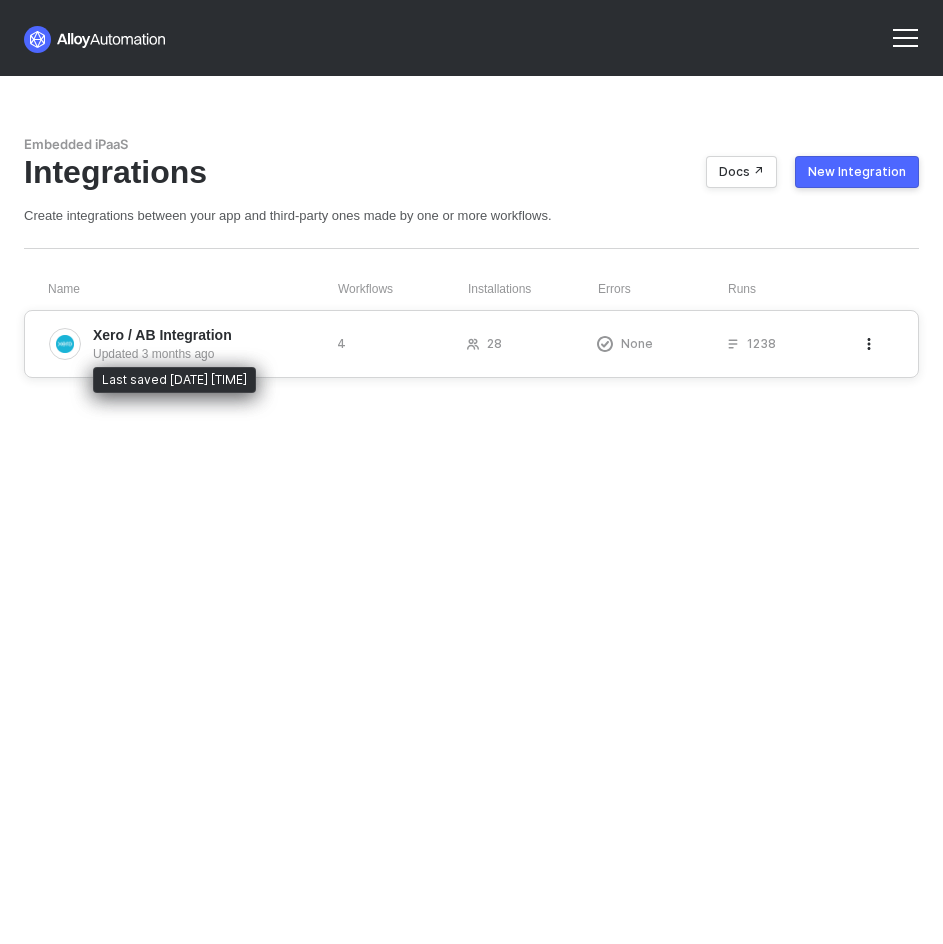 click on "Updated 3 months ago" at bounding box center (207, 354) 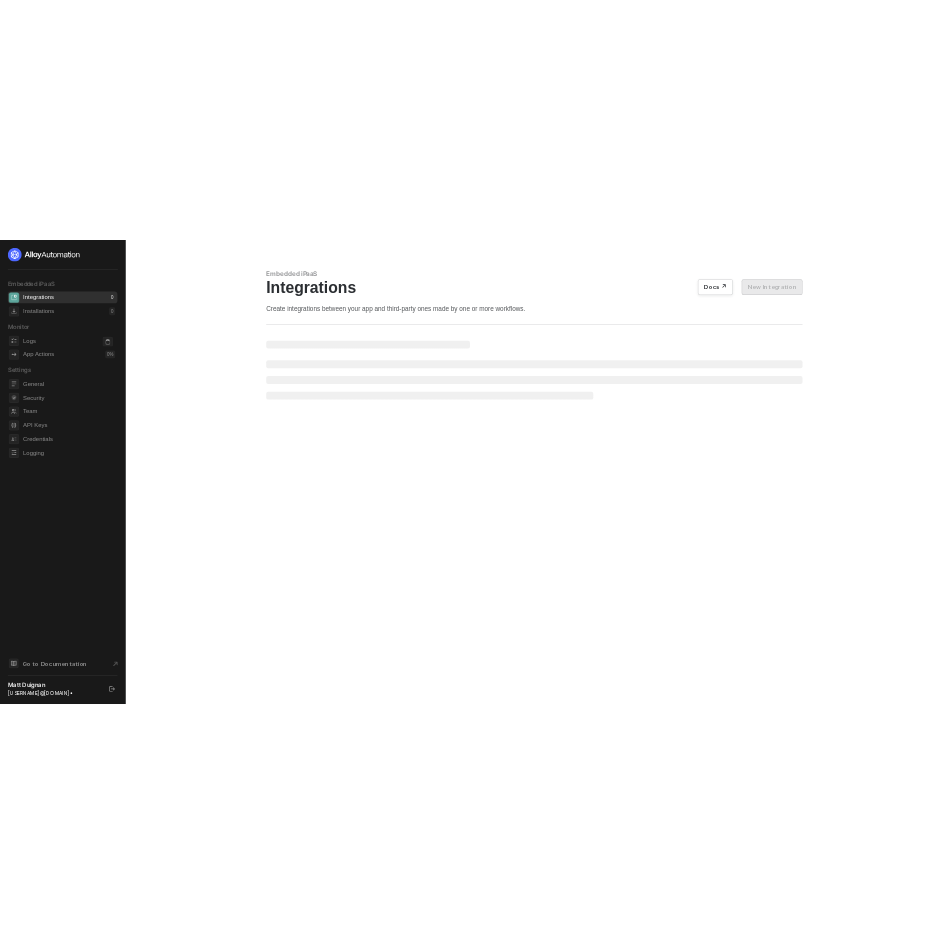 scroll, scrollTop: 0, scrollLeft: 0, axis: both 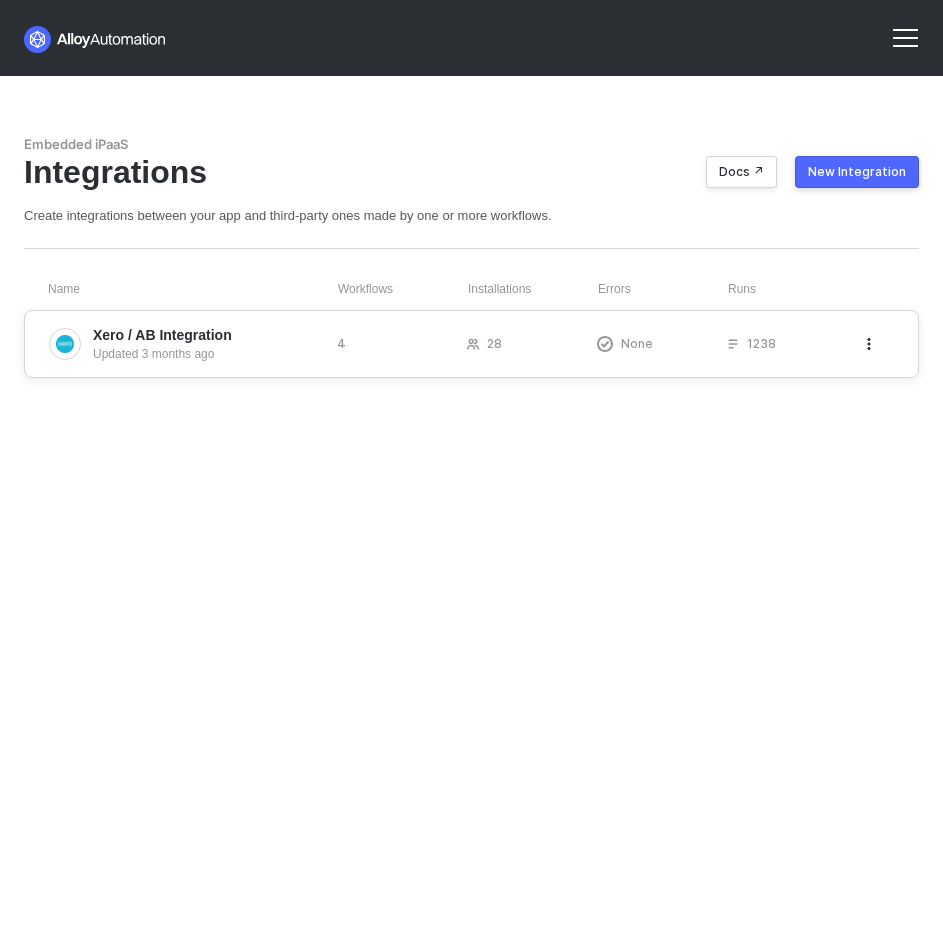 click on "Xero / AB Integration Updated 3 months ago" at bounding box center (185, 344) 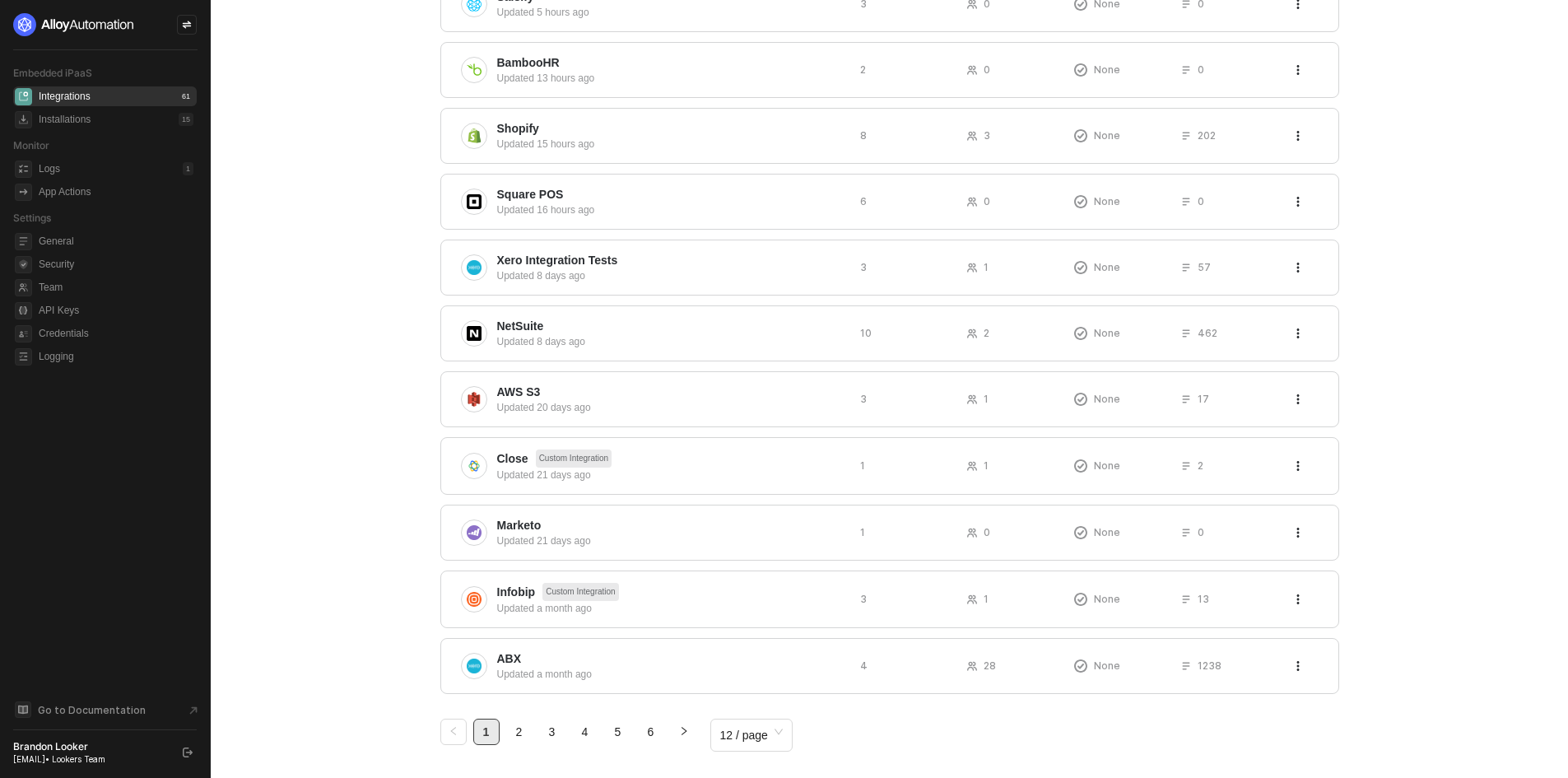 scroll, scrollTop: 299, scrollLeft: 0, axis: vertical 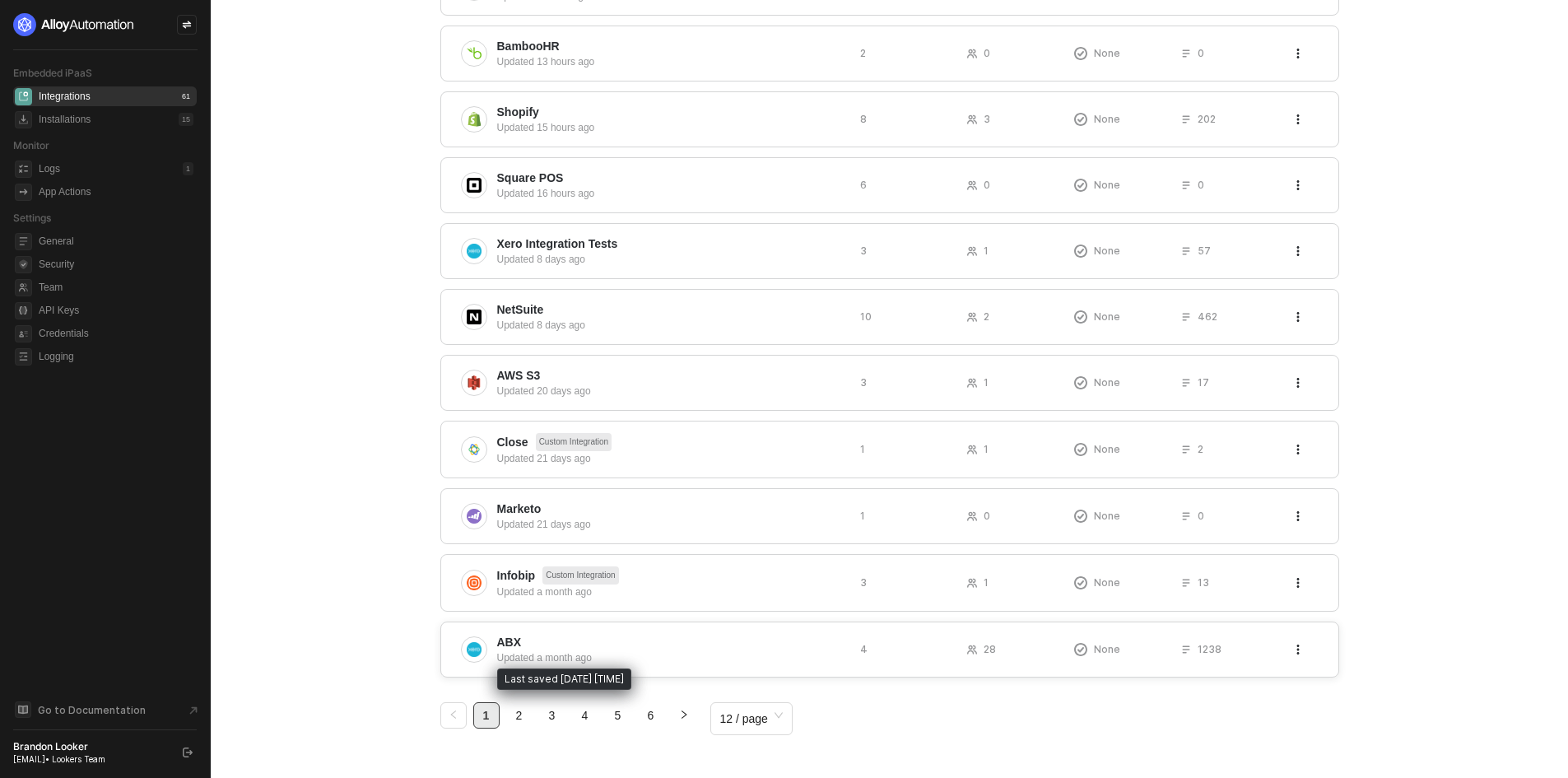 click on "Updated a month ago" at bounding box center [672, 658] 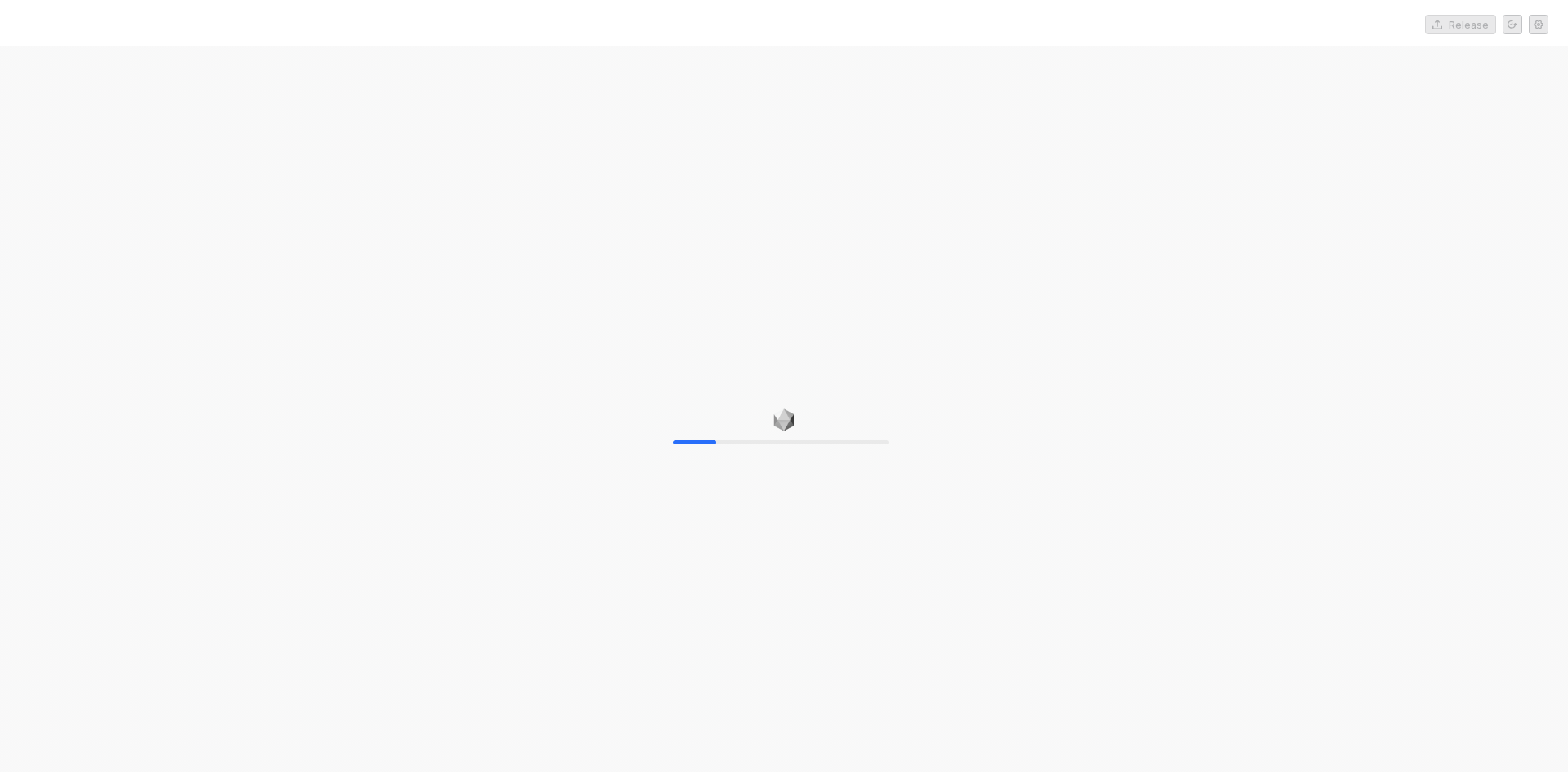 scroll, scrollTop: 0, scrollLeft: 0, axis: both 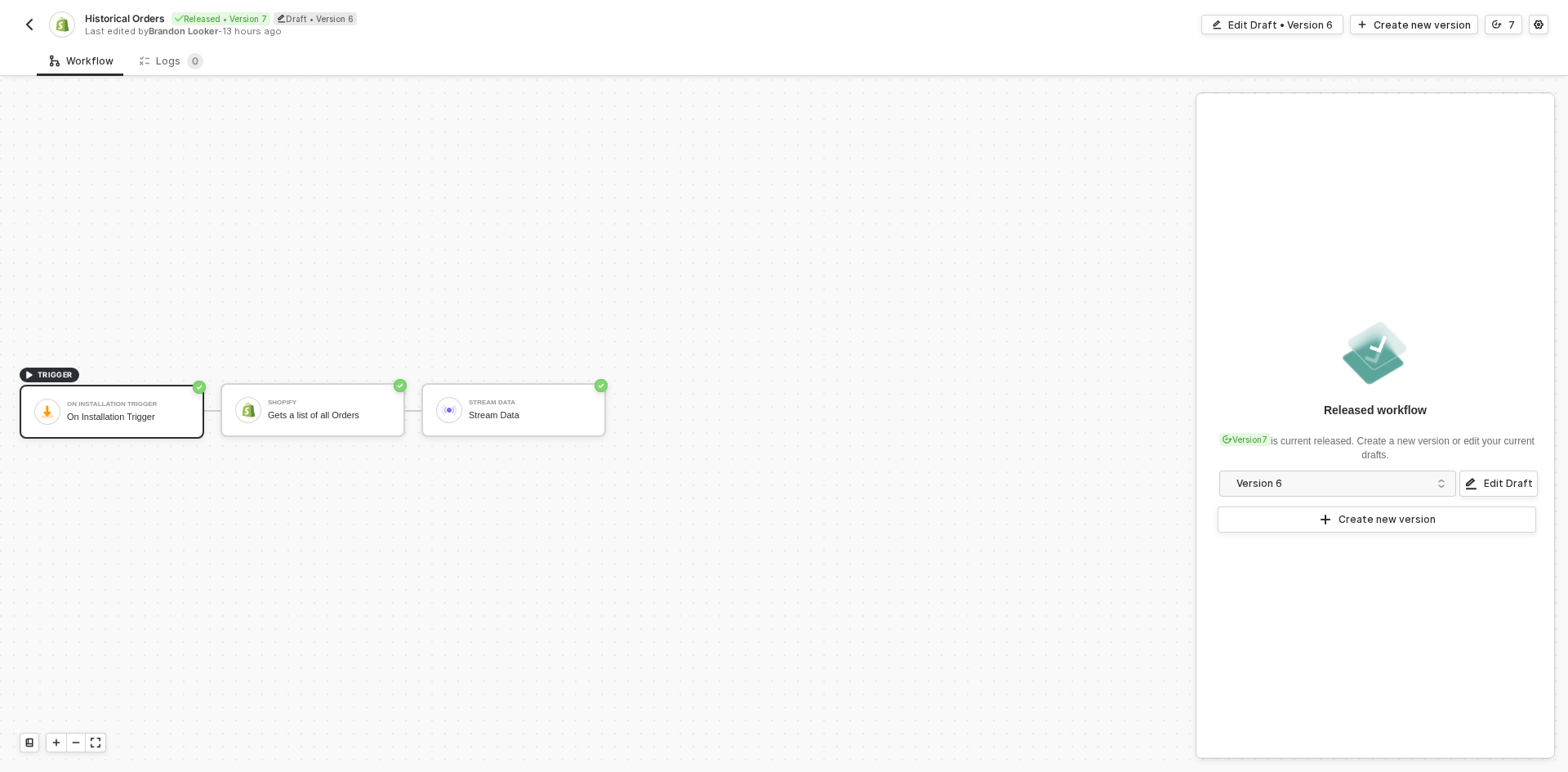 click at bounding box center (29, 25) 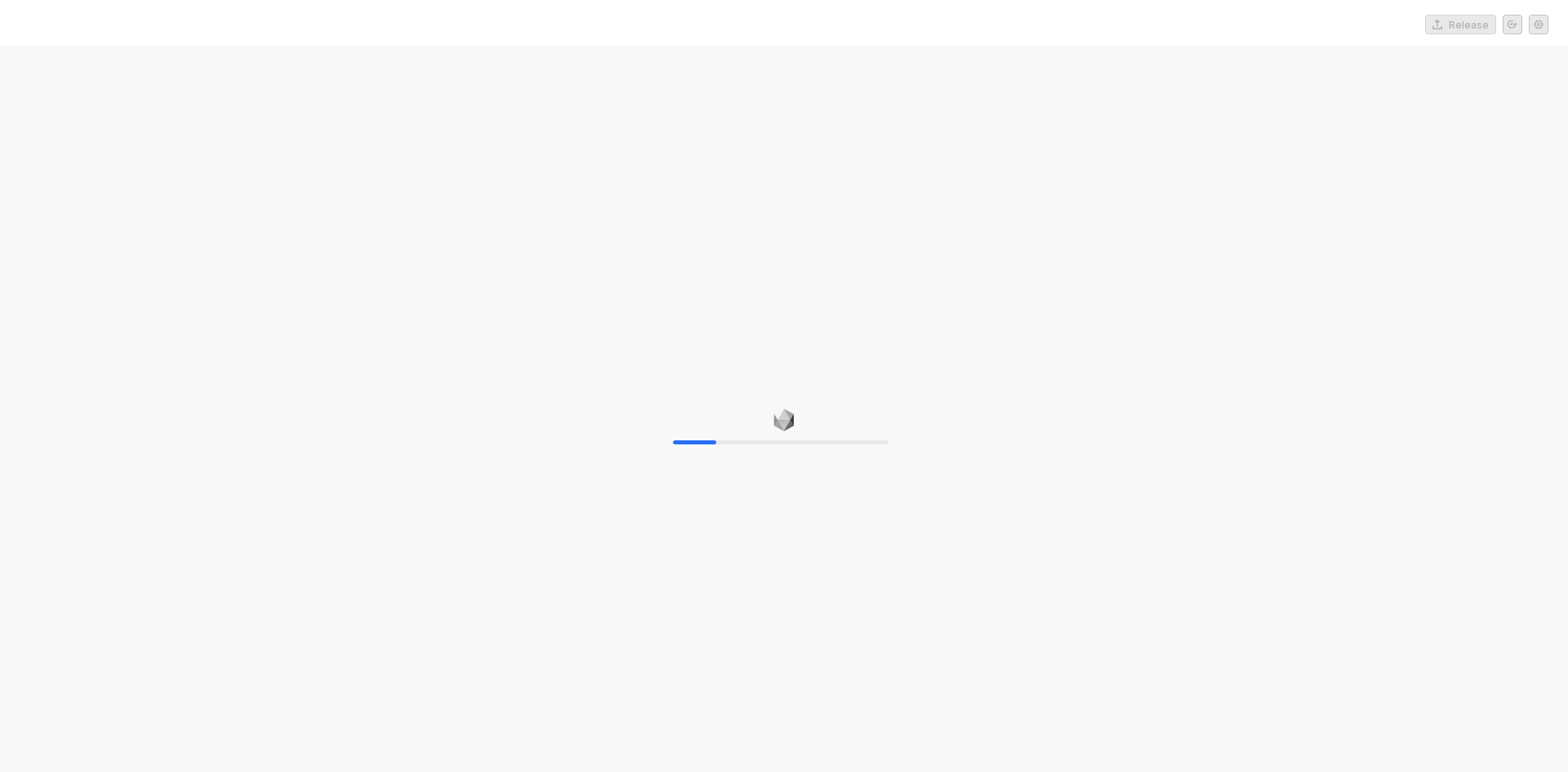 scroll, scrollTop: 0, scrollLeft: 0, axis: both 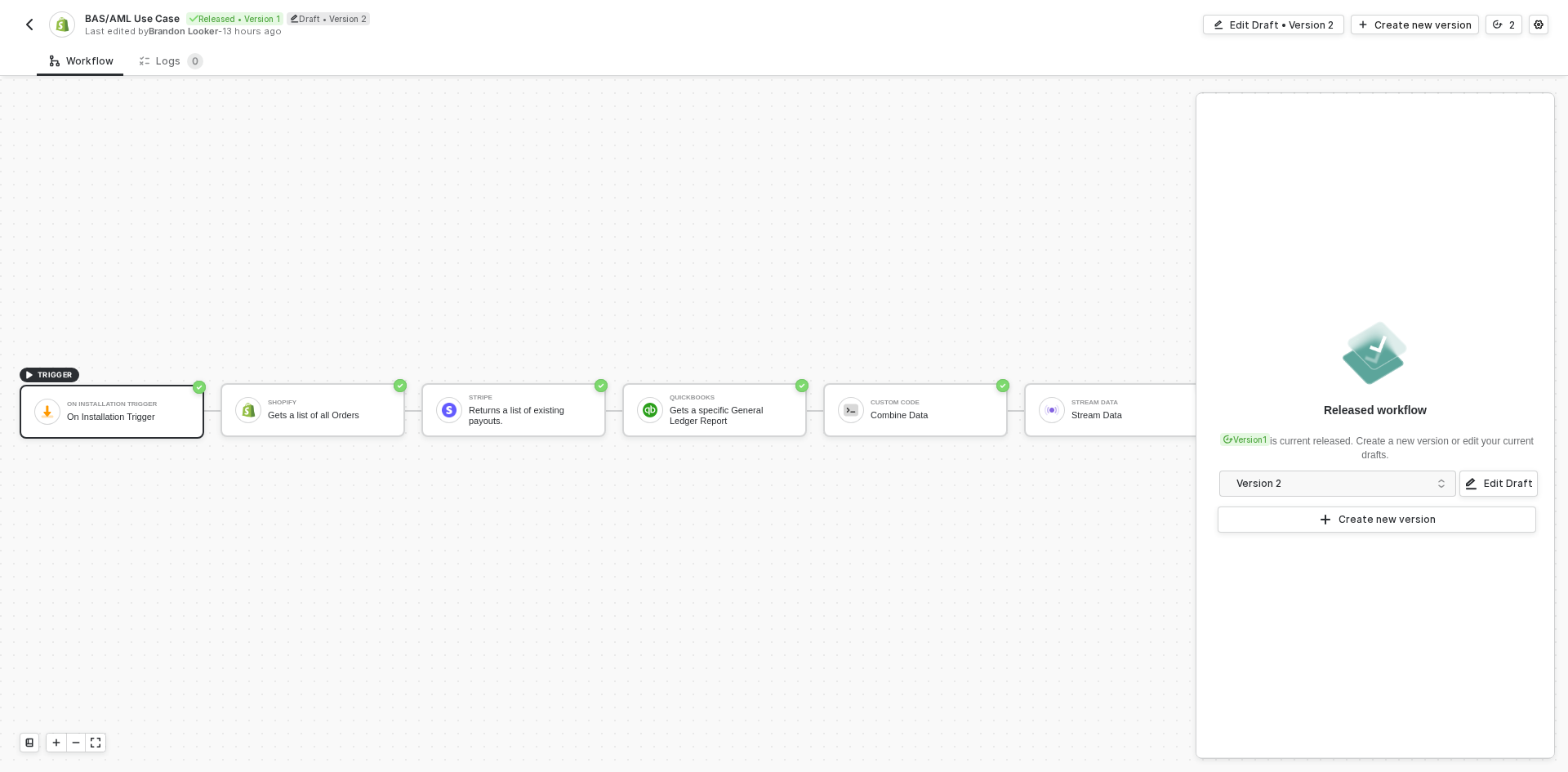 click on "BAS/AML Use Case    Released • Version   1    Draft • Version   2 Last edited by  Brandon Looker  -  13 hours ago Edit Draft • Version 2 Create new version 2" at bounding box center [784, 23] 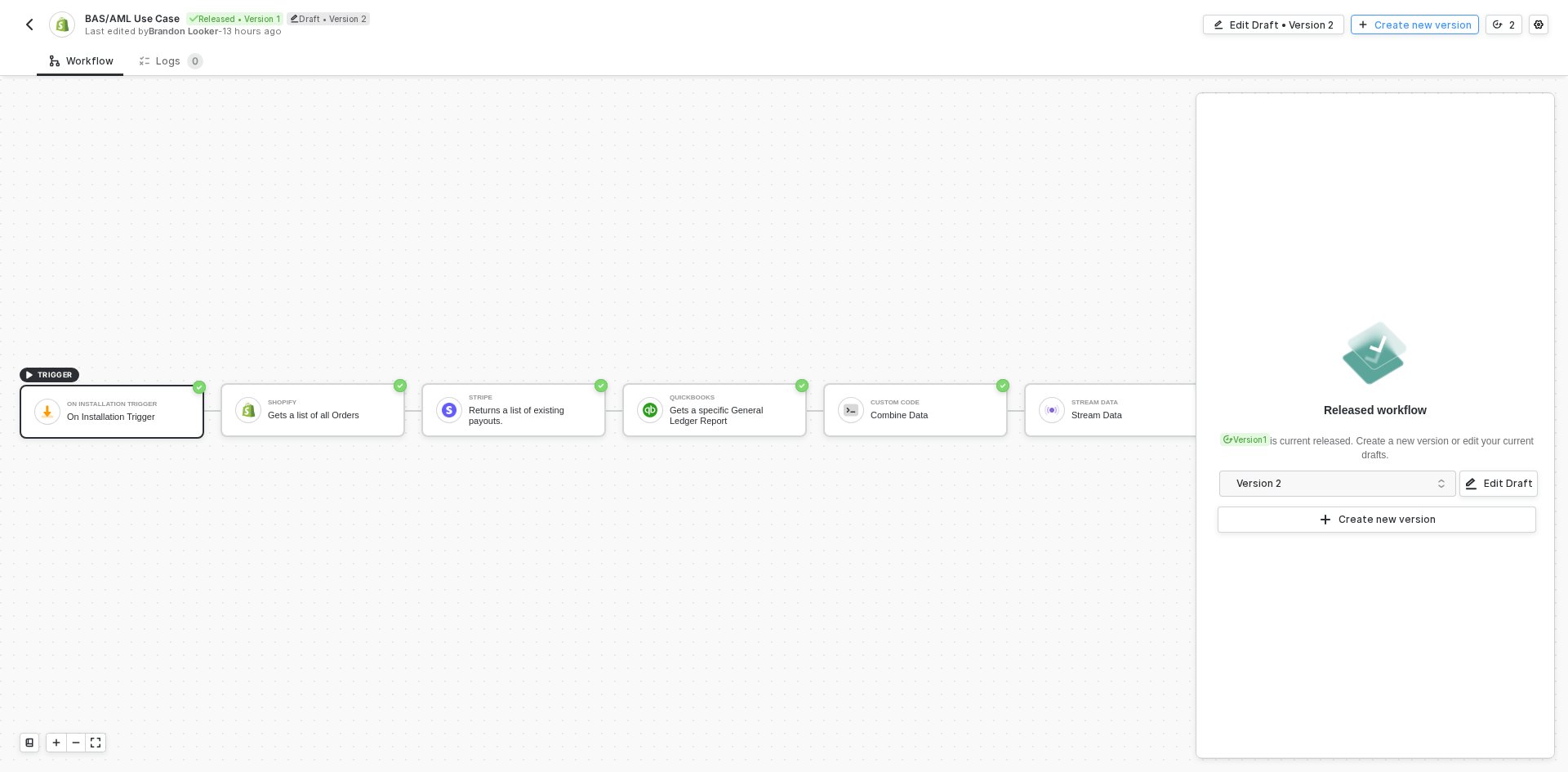 click on "Create new version" at bounding box center (1423, 25) 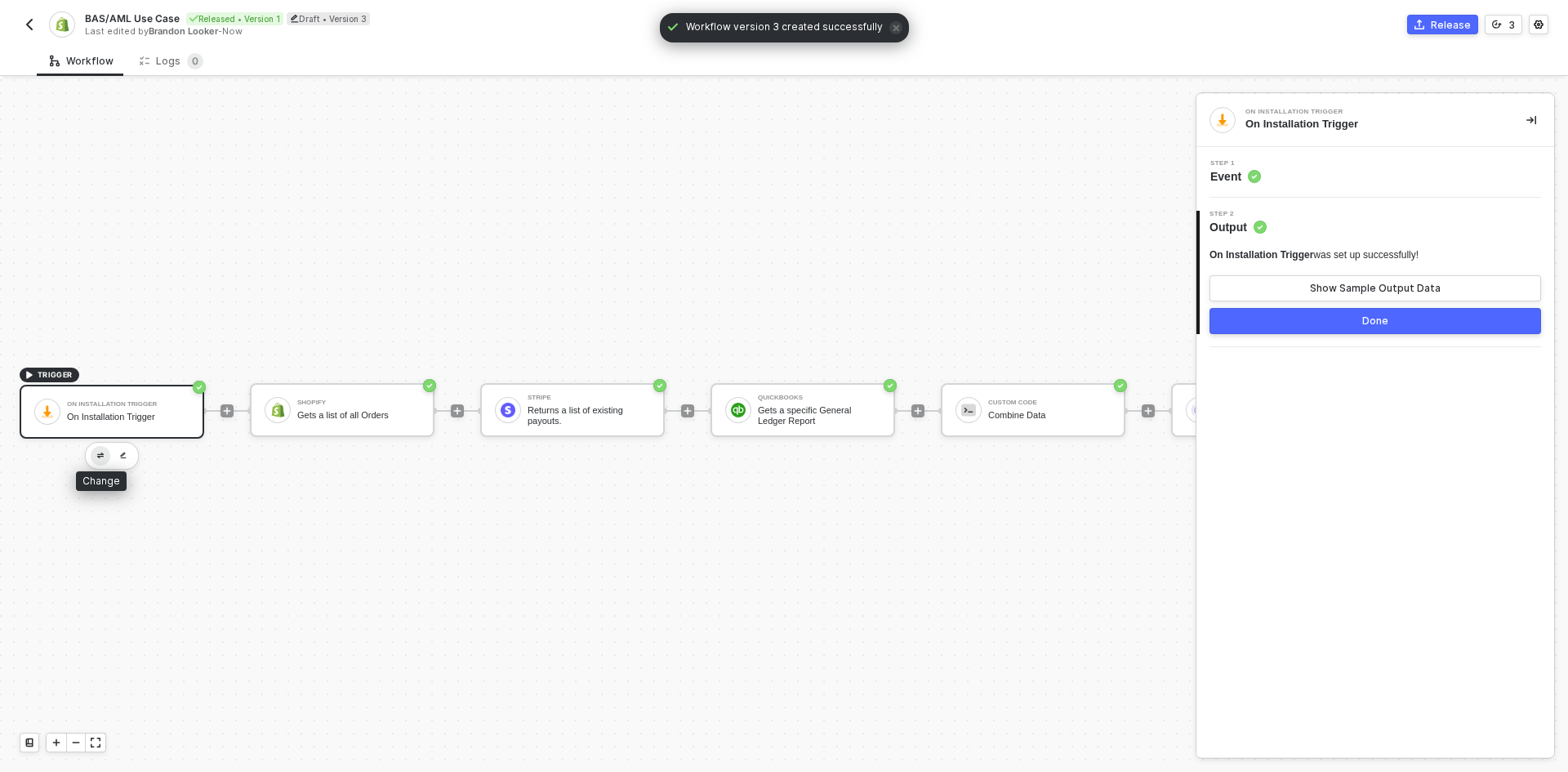 click at bounding box center [100, 455] 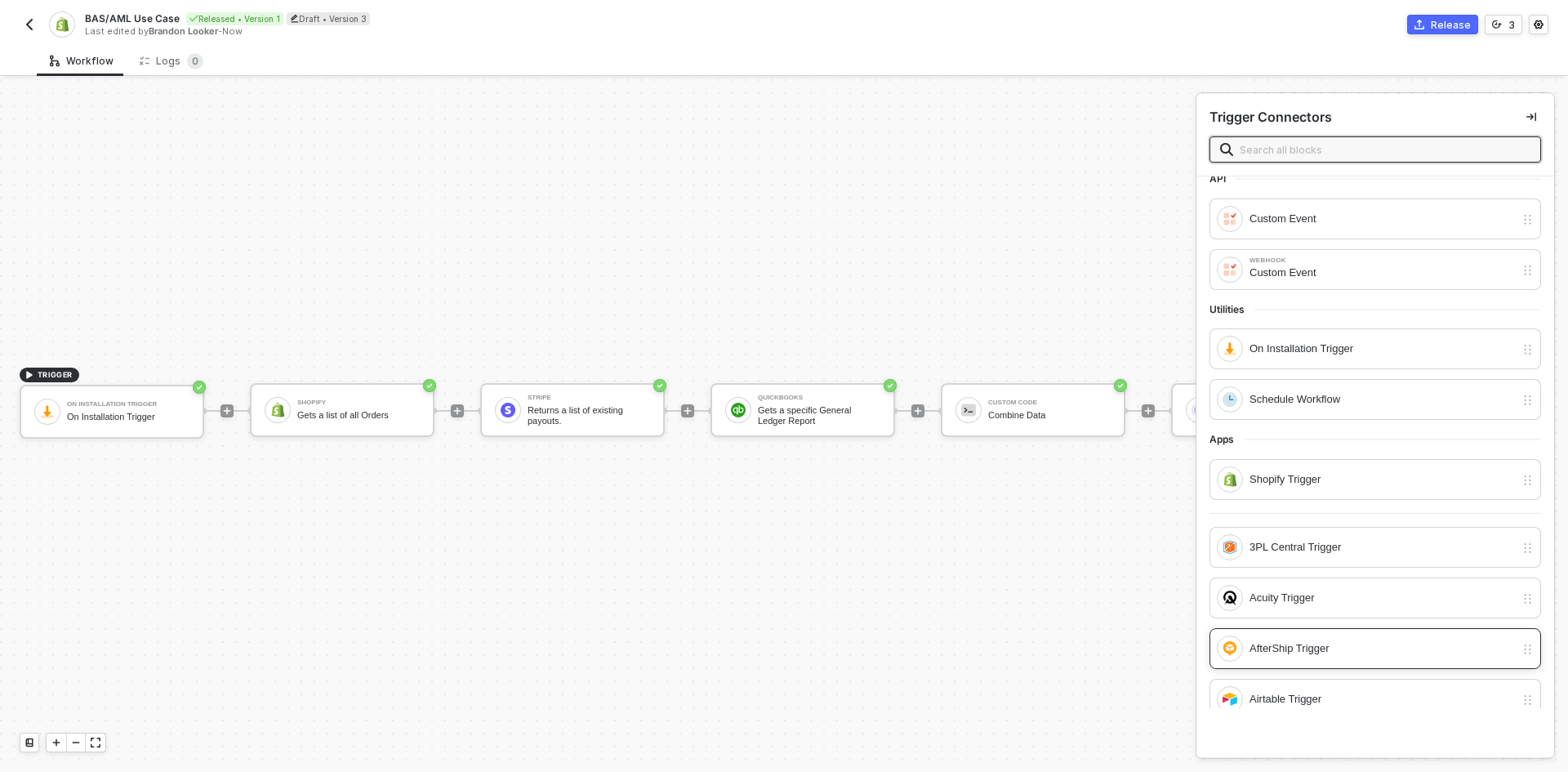 scroll, scrollTop: 0, scrollLeft: 0, axis: both 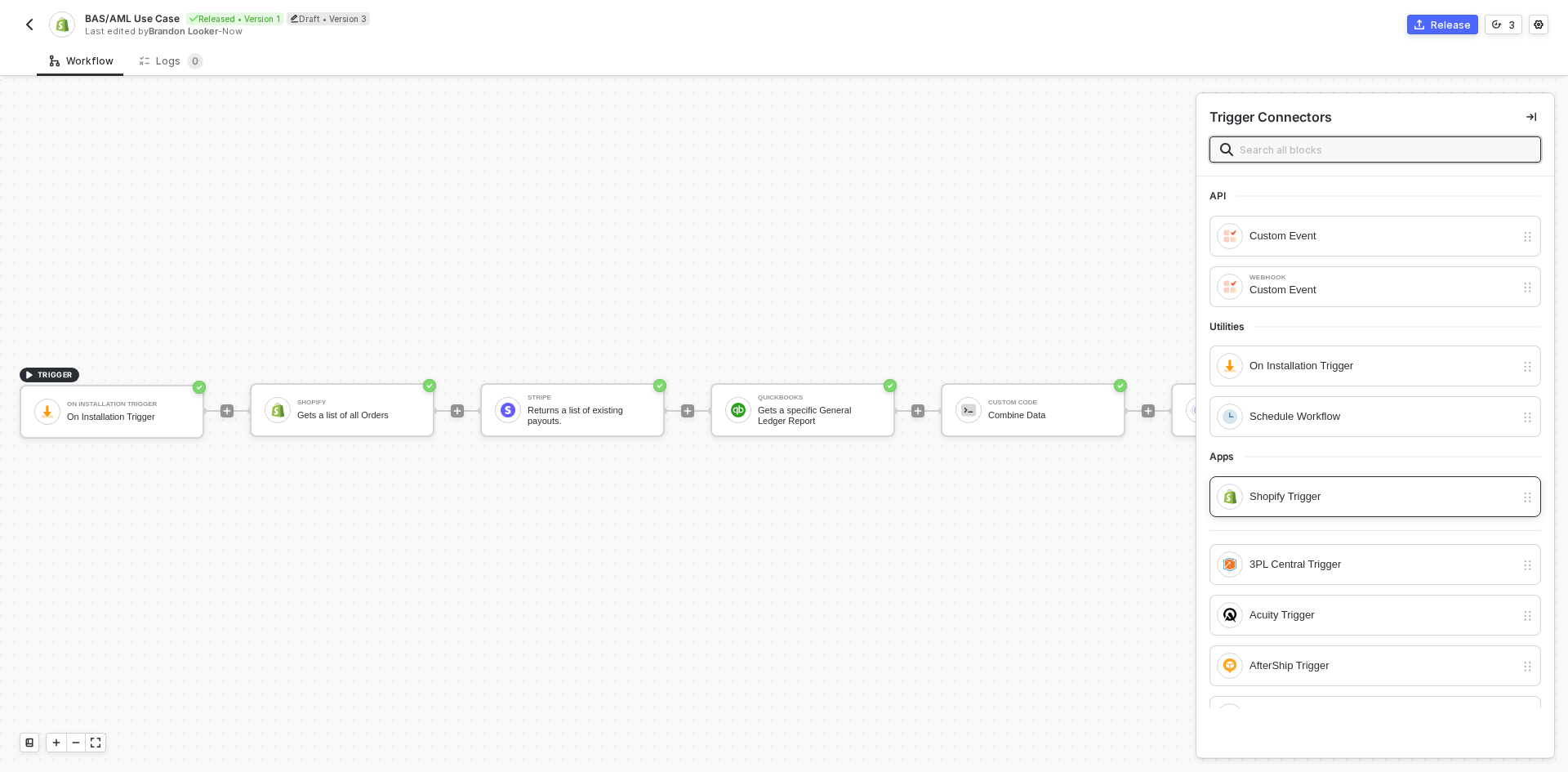 click on "Shopify Trigger" at bounding box center [1382, 236] 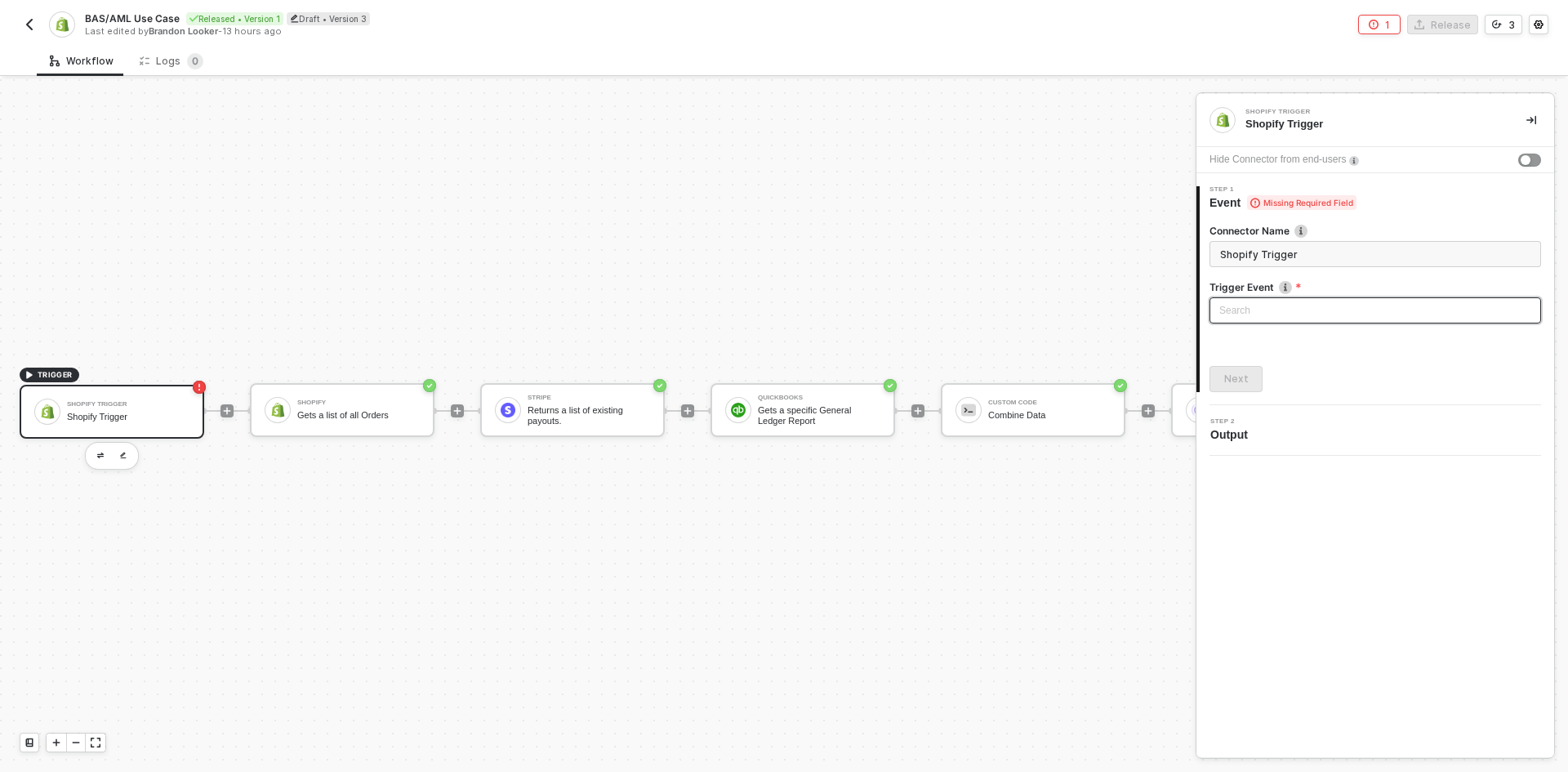 click at bounding box center (1375, 310) 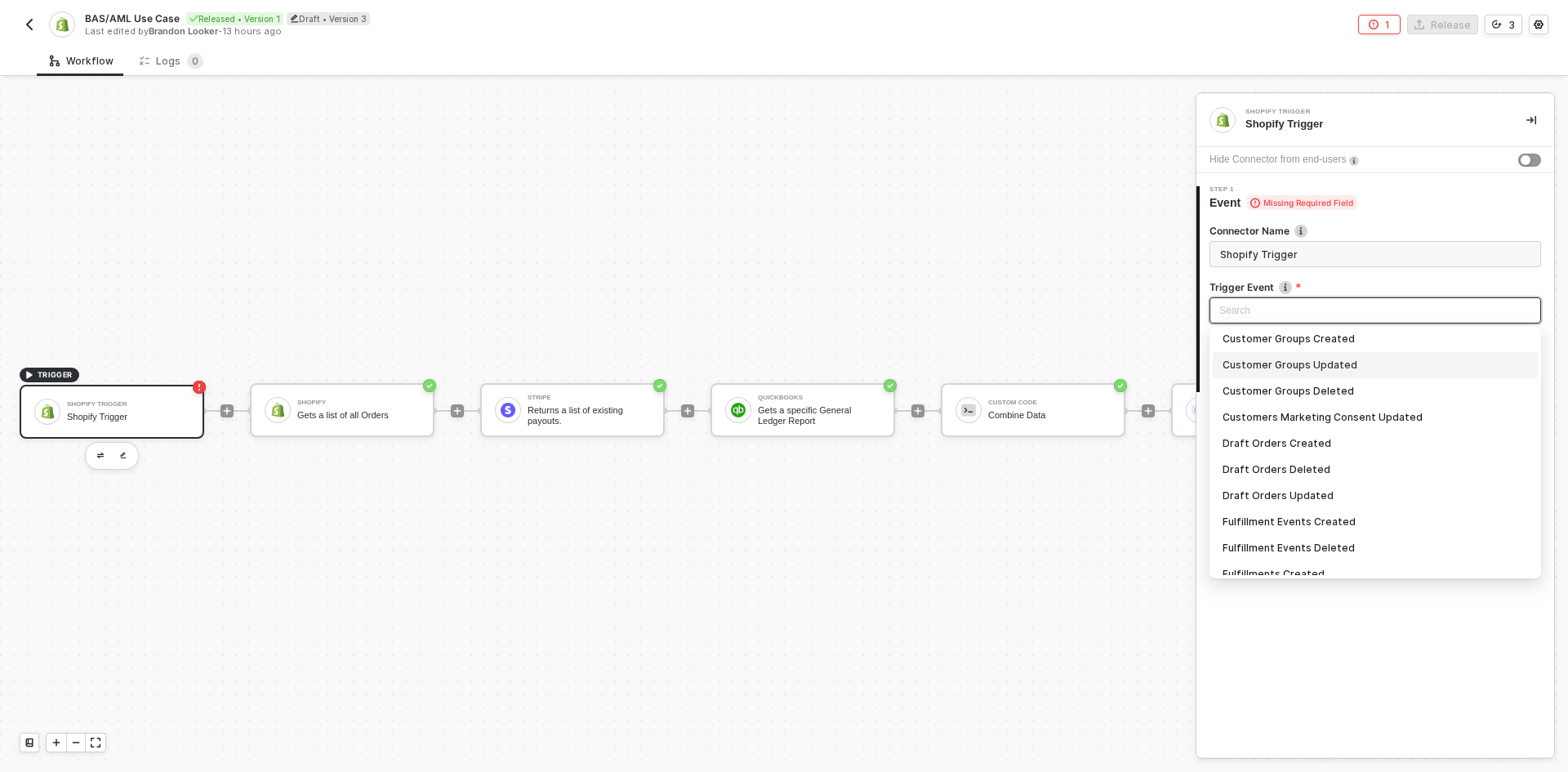 scroll, scrollTop: 206, scrollLeft: 0, axis: vertical 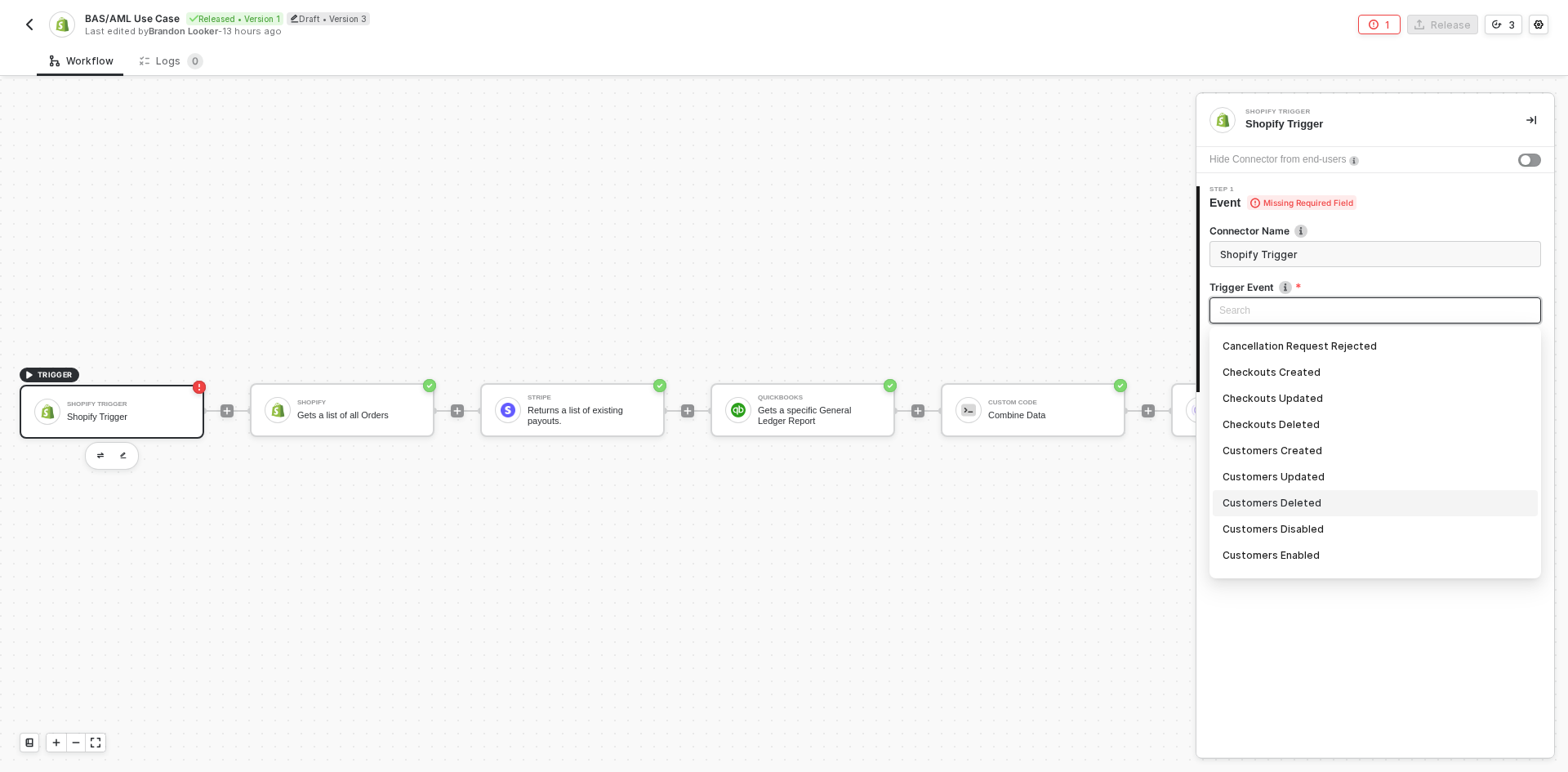 click on "TRIGGER Shopify Trigger Shopify Trigger Shopify Gets a list of all Orders Stripe Returns a list of existing payouts. QuickBooks Gets a specific General Ledger Report Custom Code Combine Data Stream Data Stream Data" at bounding box center (693, 410) 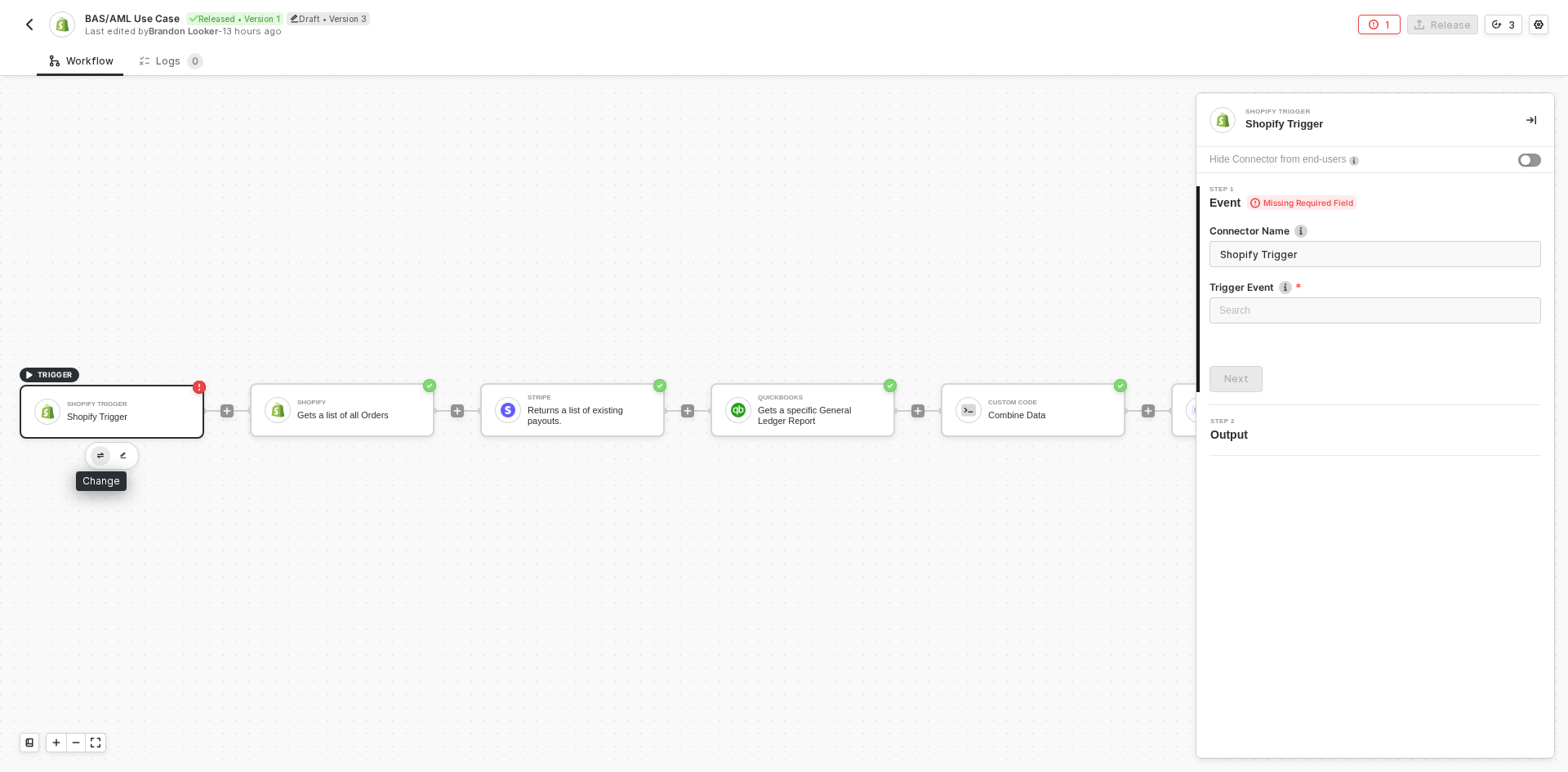click at bounding box center (100, 456) 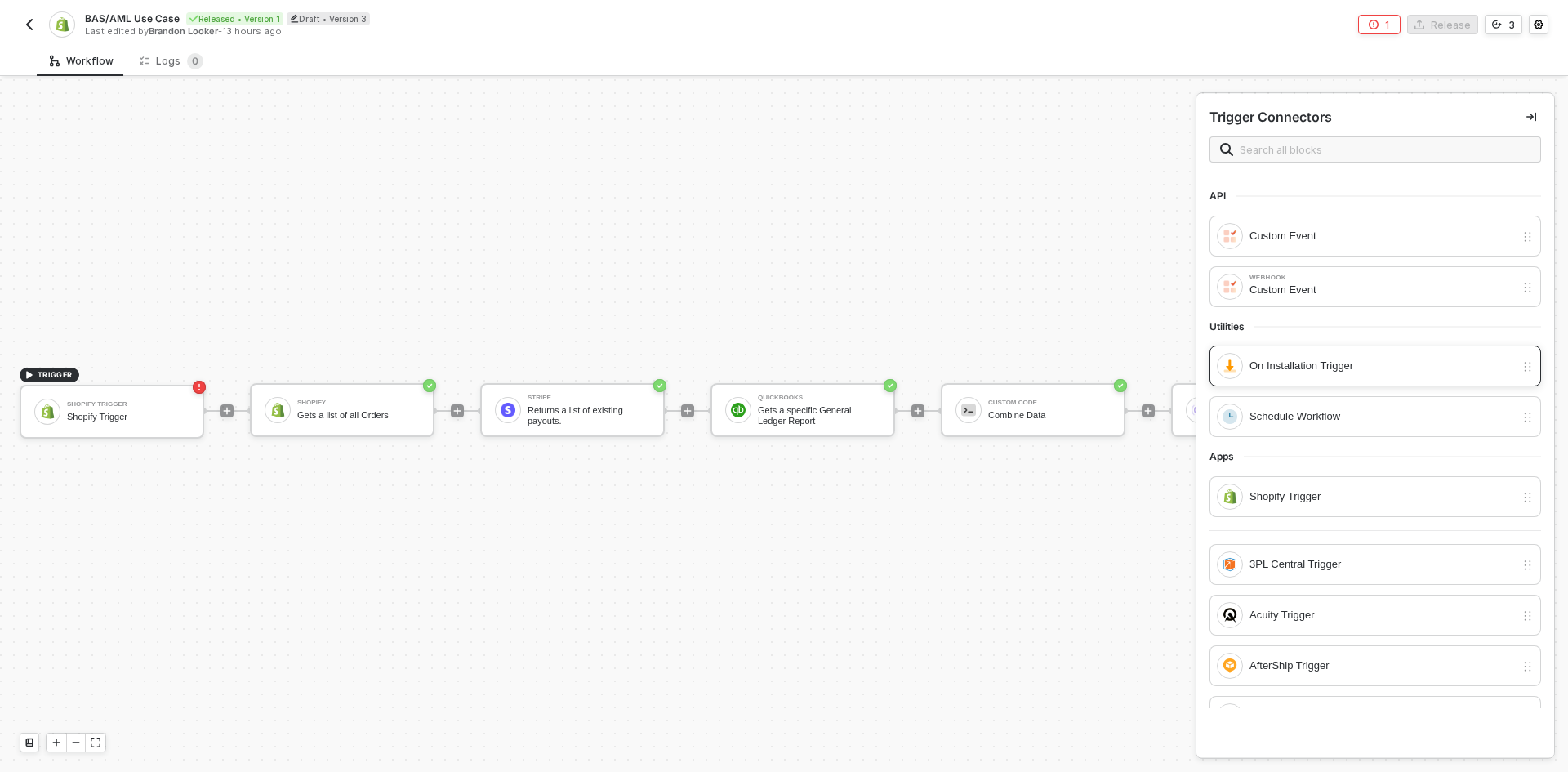 click on "On Installation Trigger" at bounding box center (1382, 236) 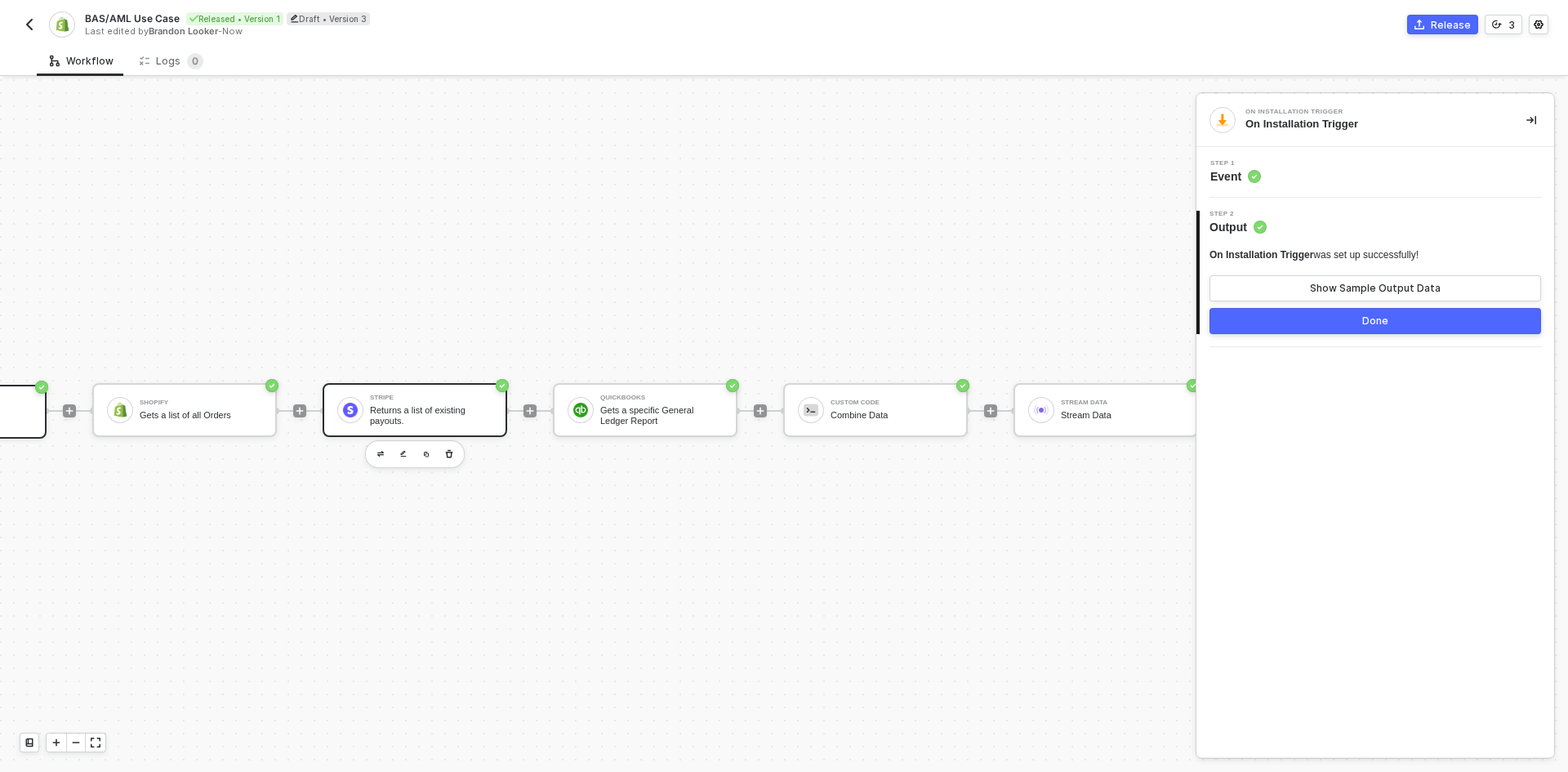 scroll, scrollTop: 42, scrollLeft: 304, axis: both 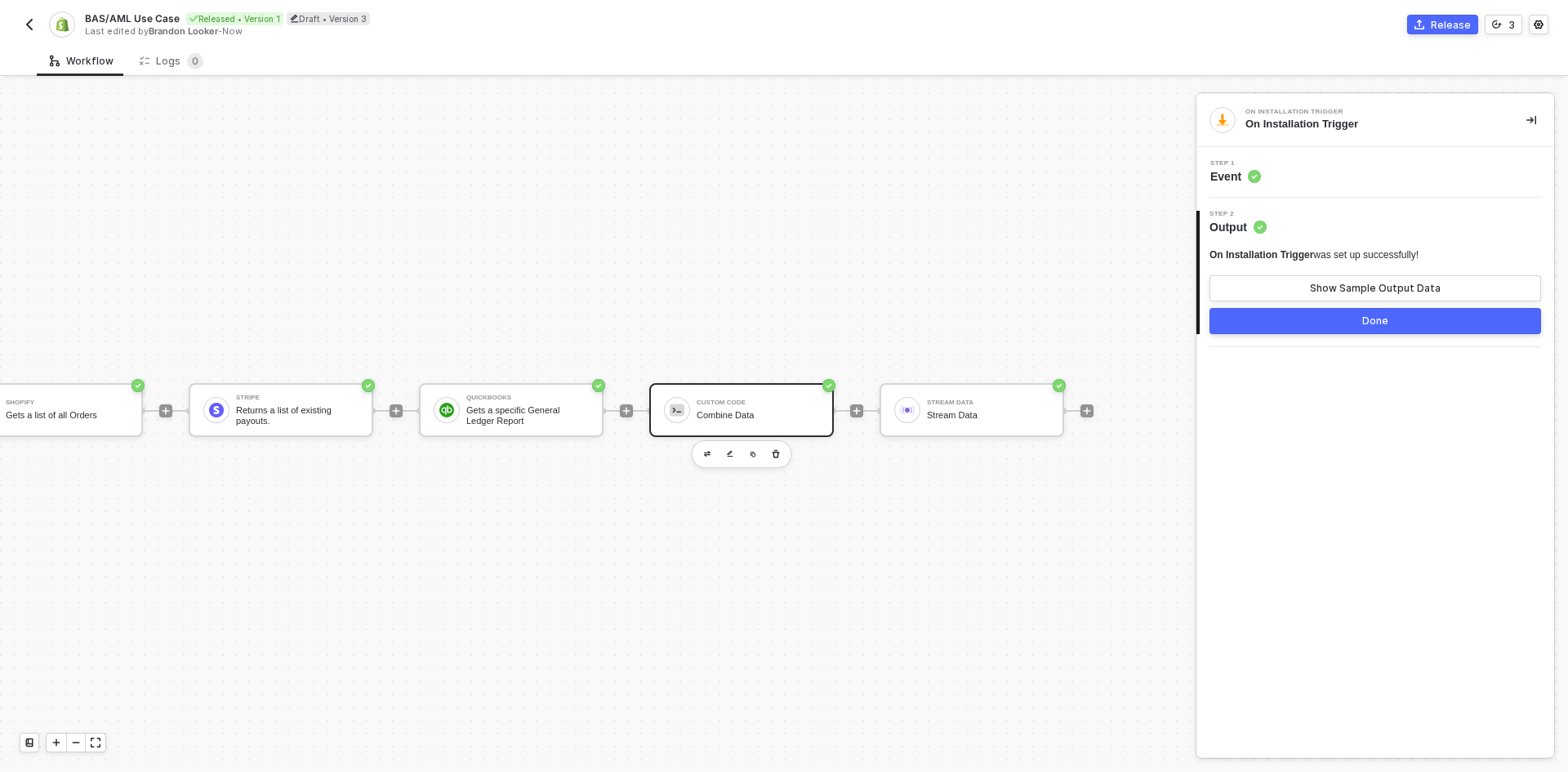 click on "Custom Code" at bounding box center [758, 403] 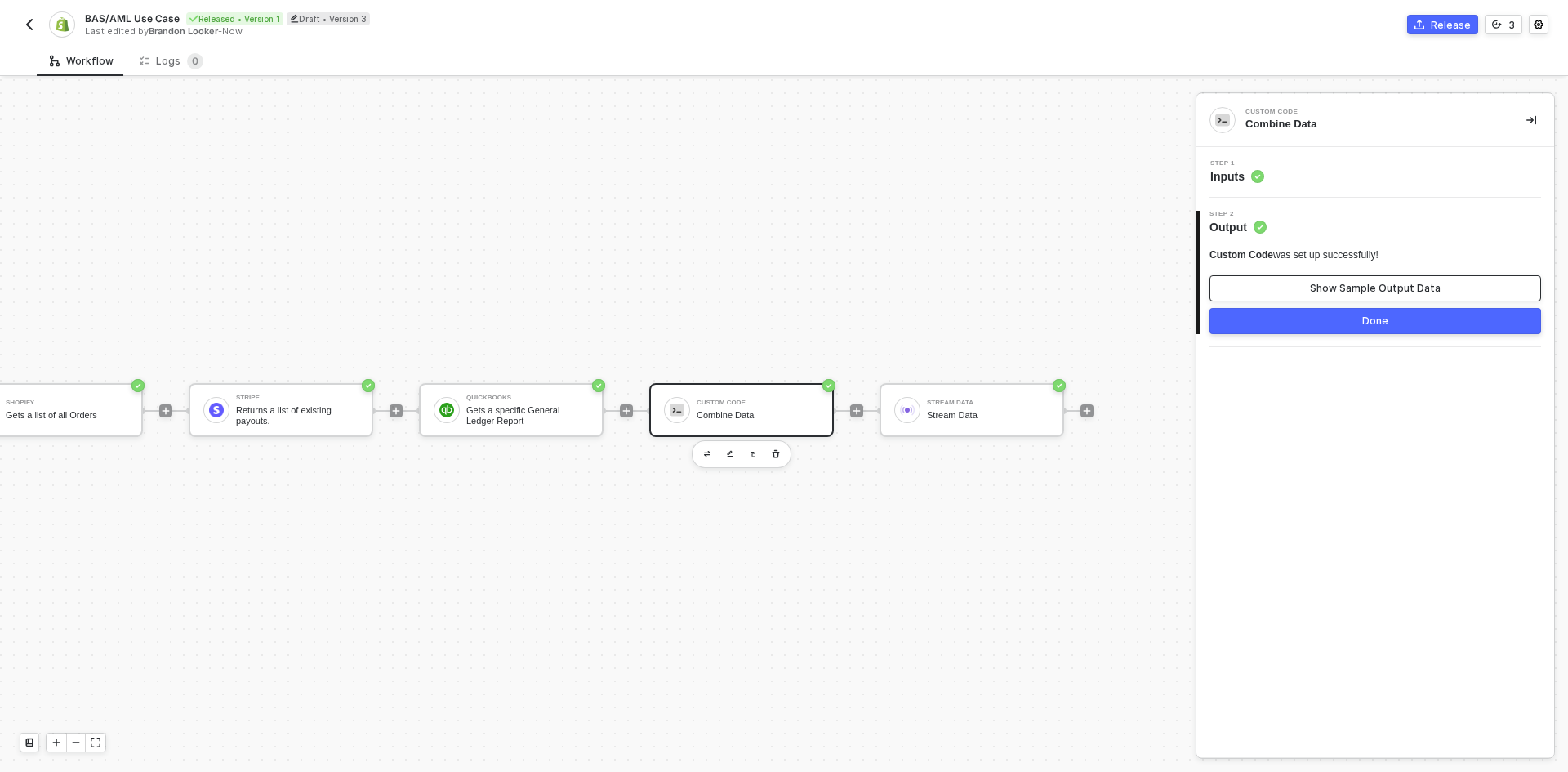 click on "Show Sample Output Data" at bounding box center [1375, 288] 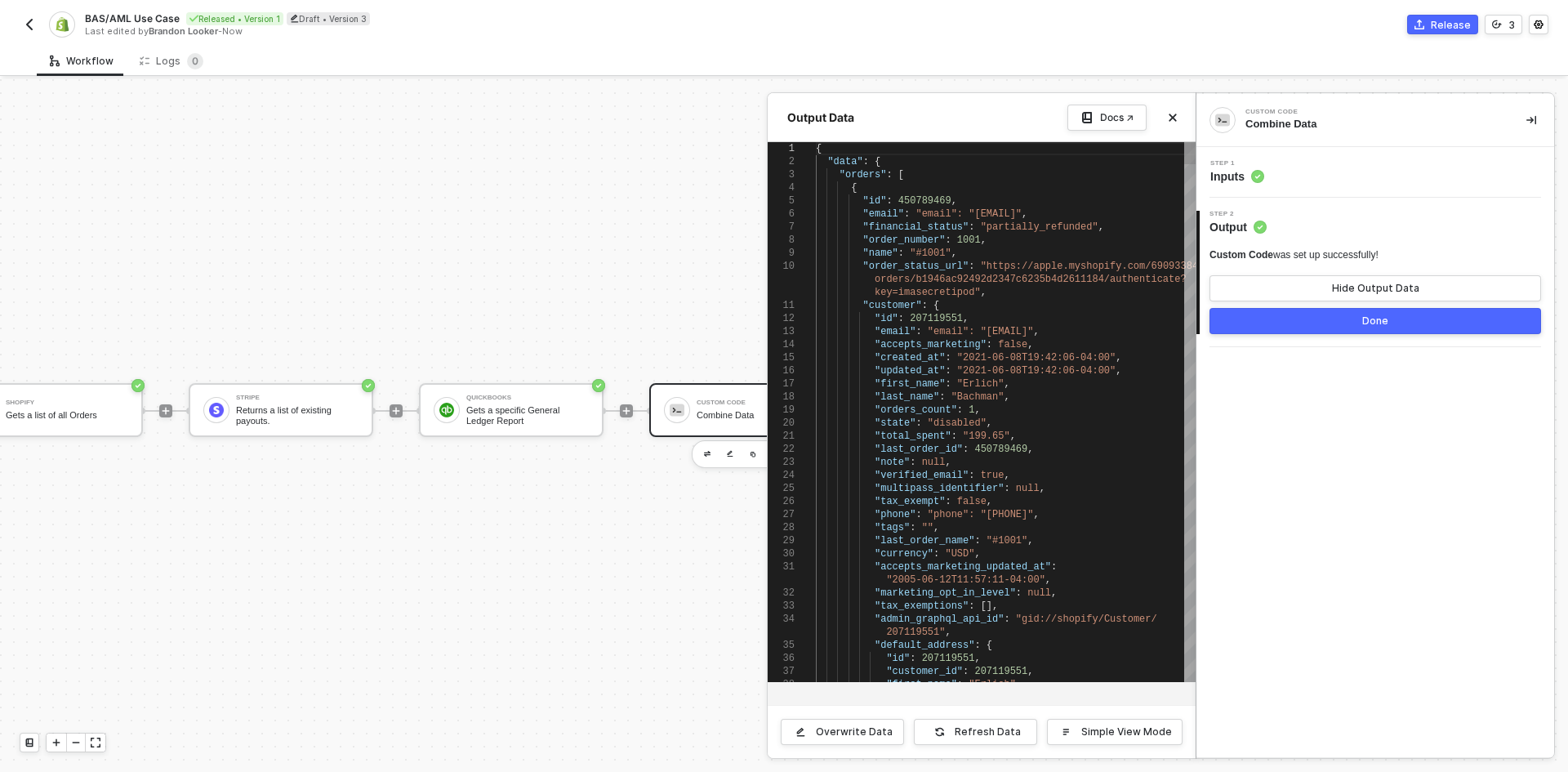 scroll, scrollTop: 0, scrollLeft: 360, axis: horizontal 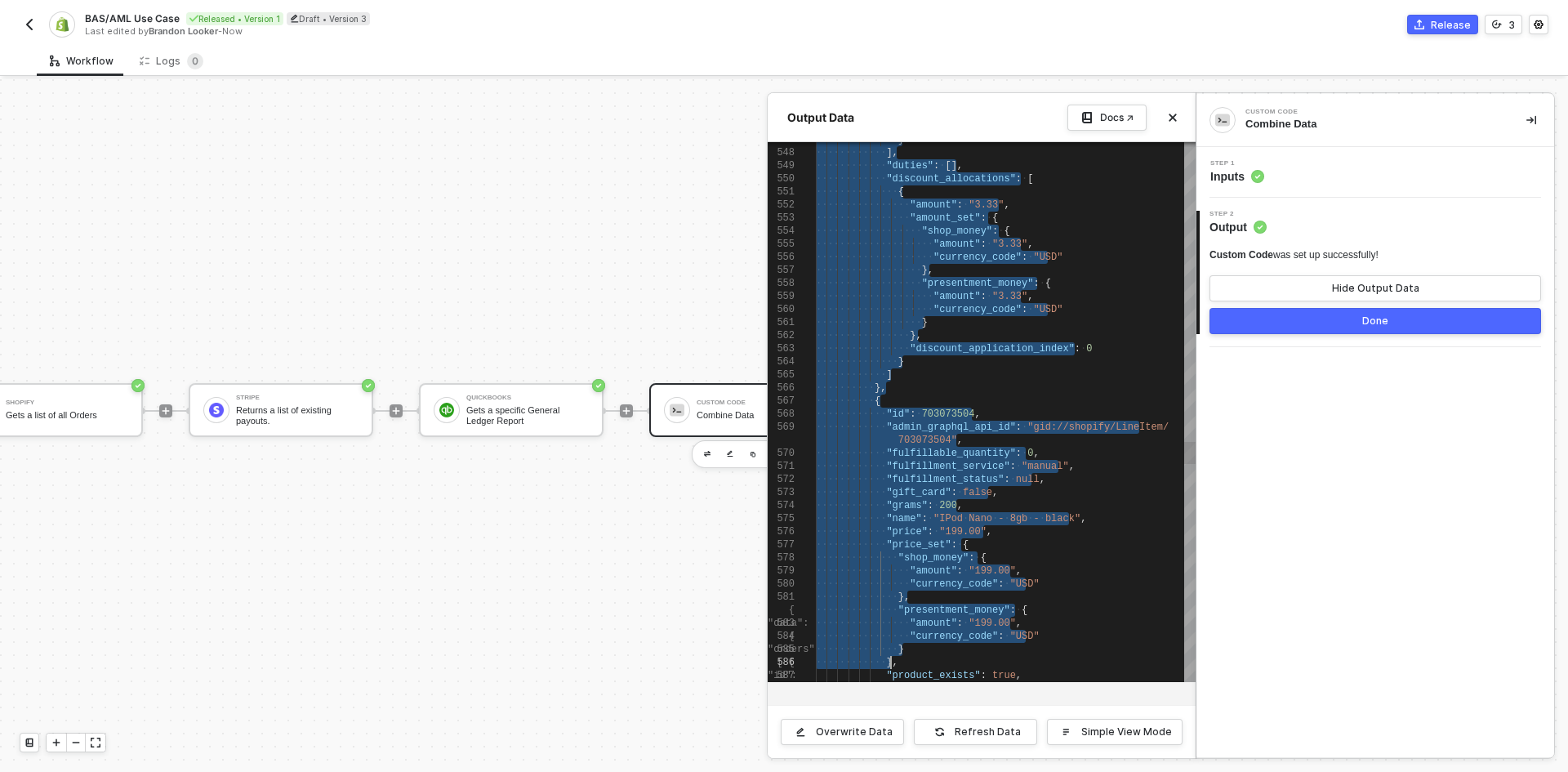 drag, startPoint x: 832, startPoint y: 190, endPoint x: 905, endPoint y: 810, distance: 624.2828 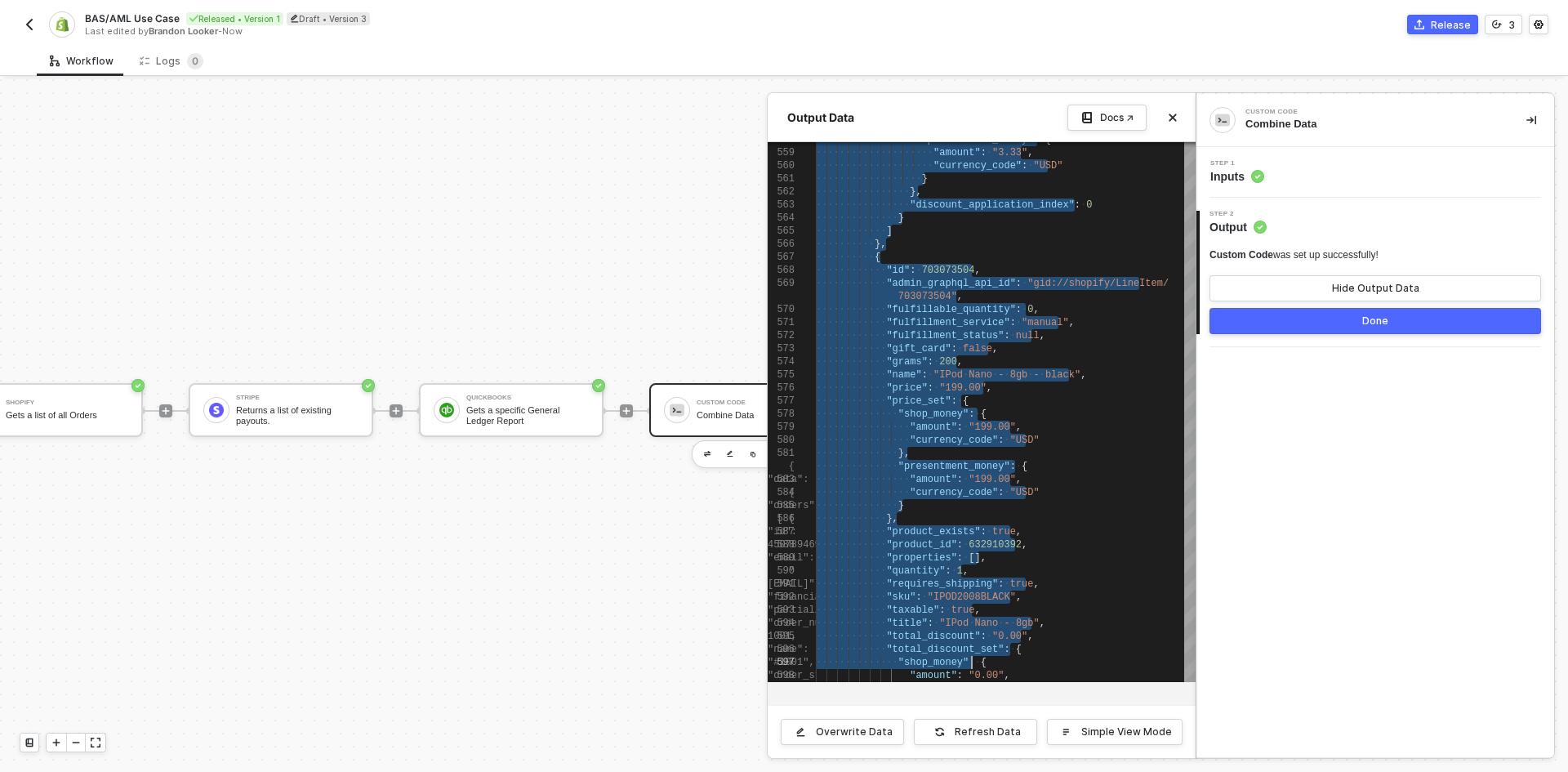 drag, startPoint x: 612, startPoint y: 569, endPoint x: 612, endPoint y: 542, distance: 27 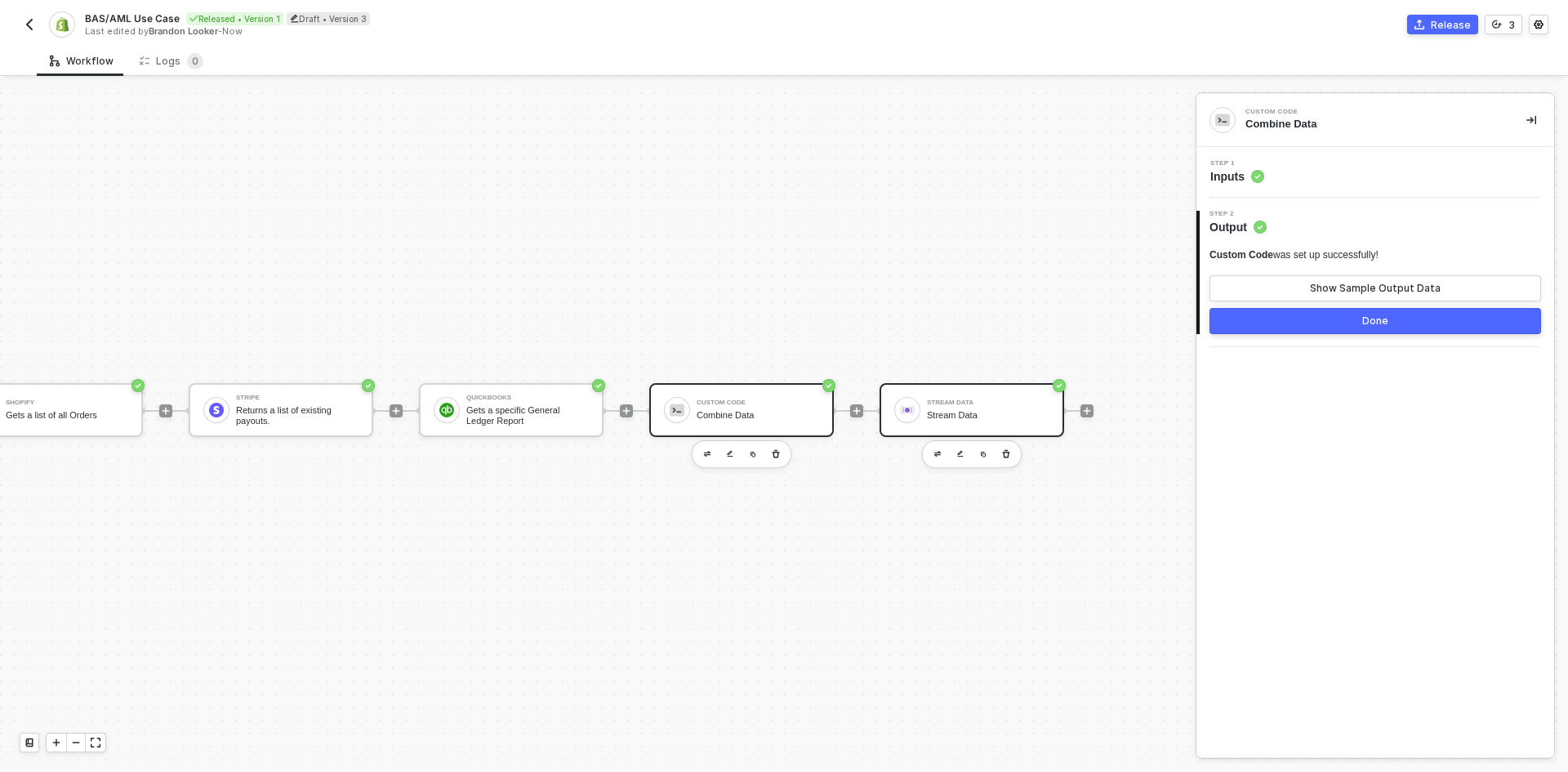 click on "Stream Data" at bounding box center (988, 403) 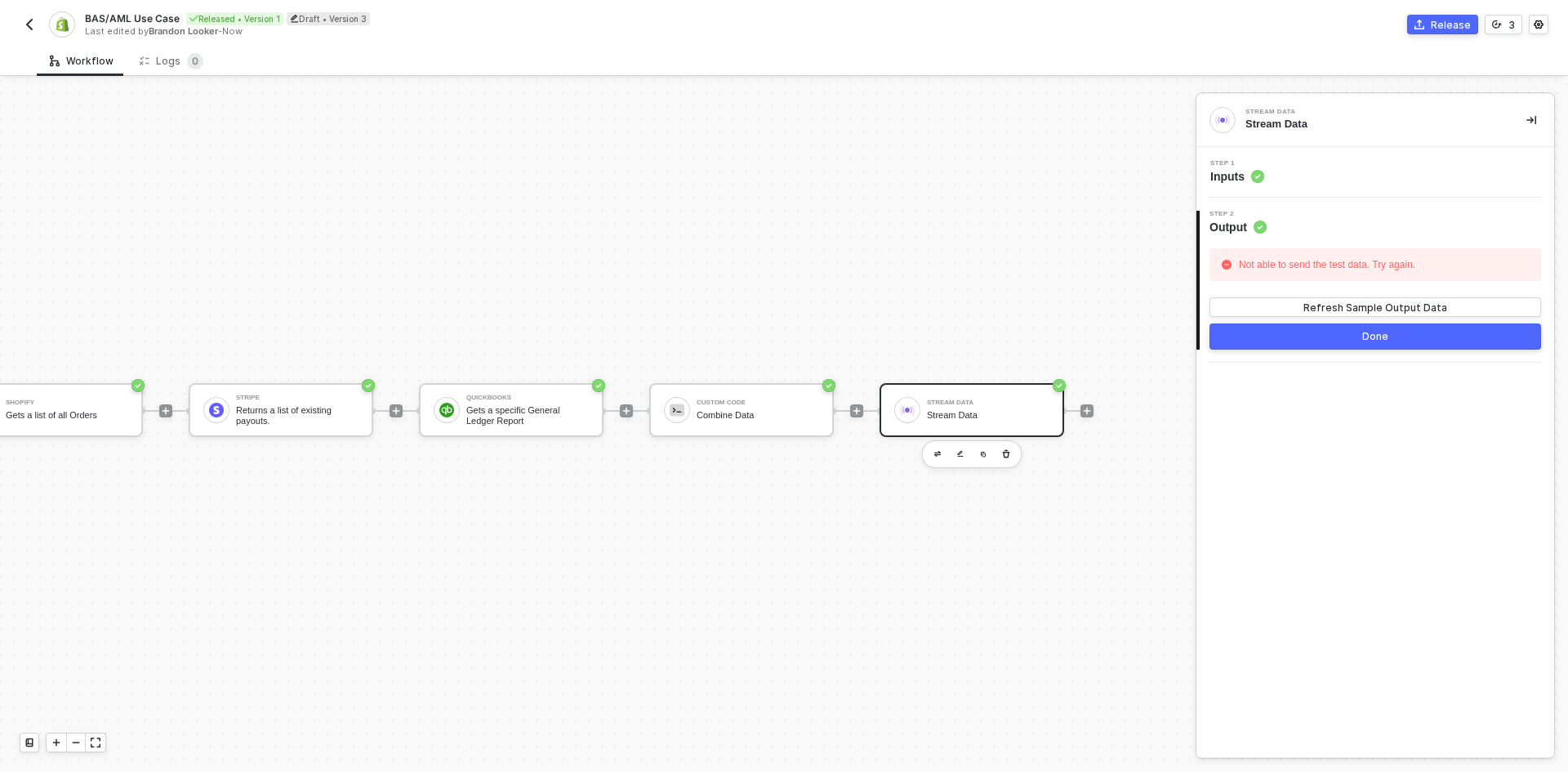 scroll, scrollTop: 42, scrollLeft: 0, axis: vertical 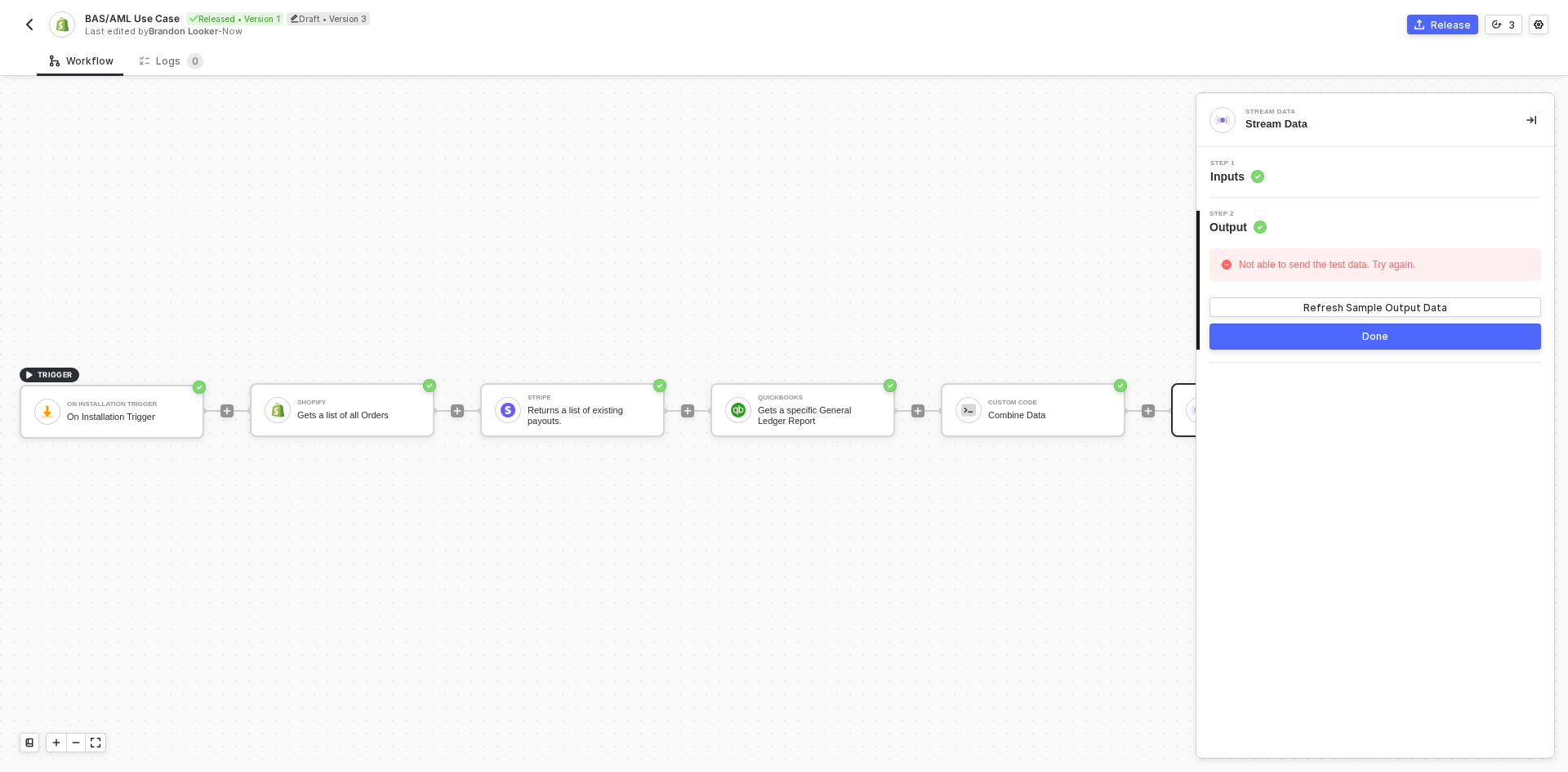 click at bounding box center [29, 25] 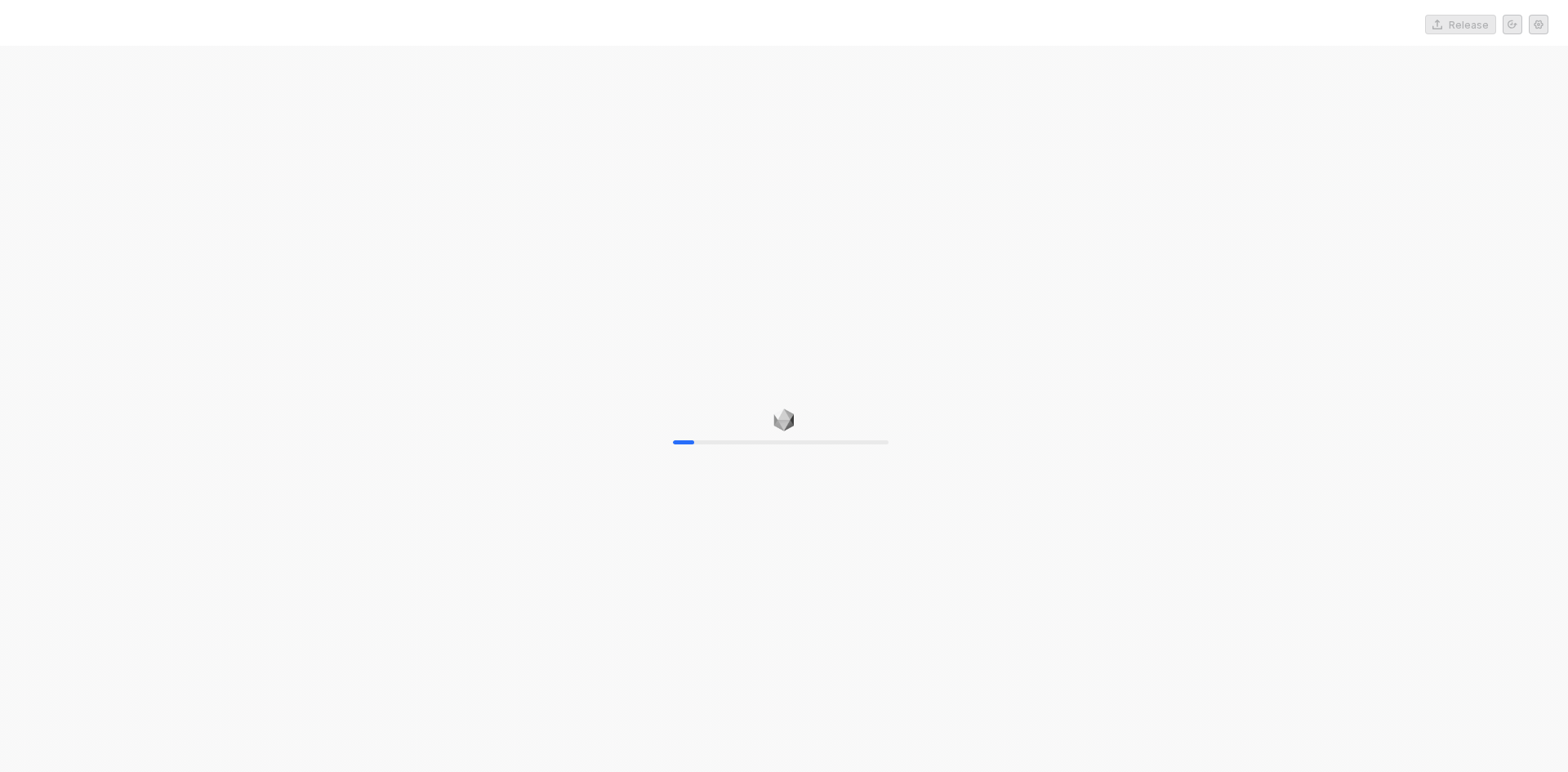 scroll, scrollTop: 0, scrollLeft: 0, axis: both 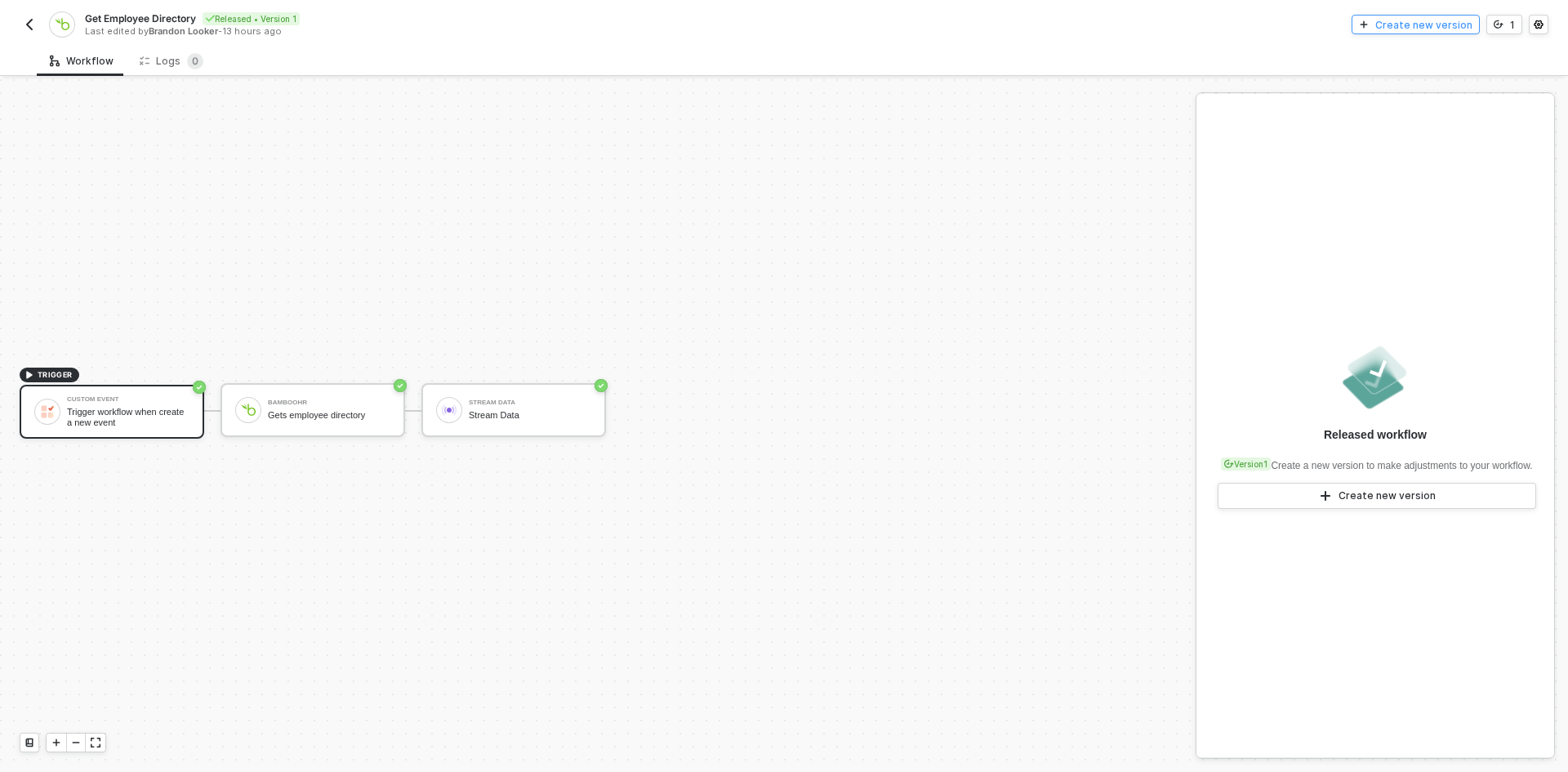 click on "Create new version" at bounding box center [1423, 25] 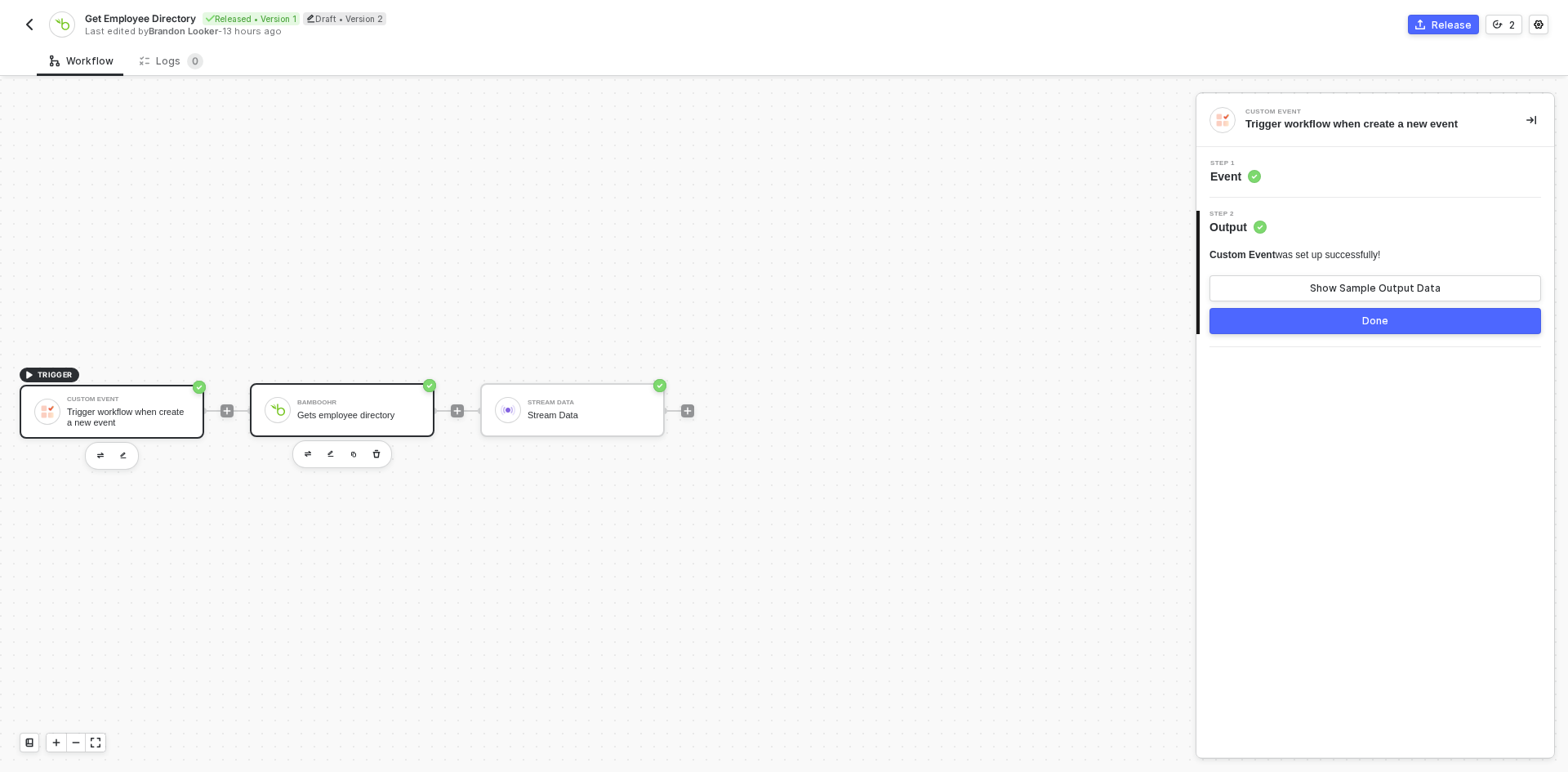 click on "Gets employee directory" at bounding box center [359, 415] 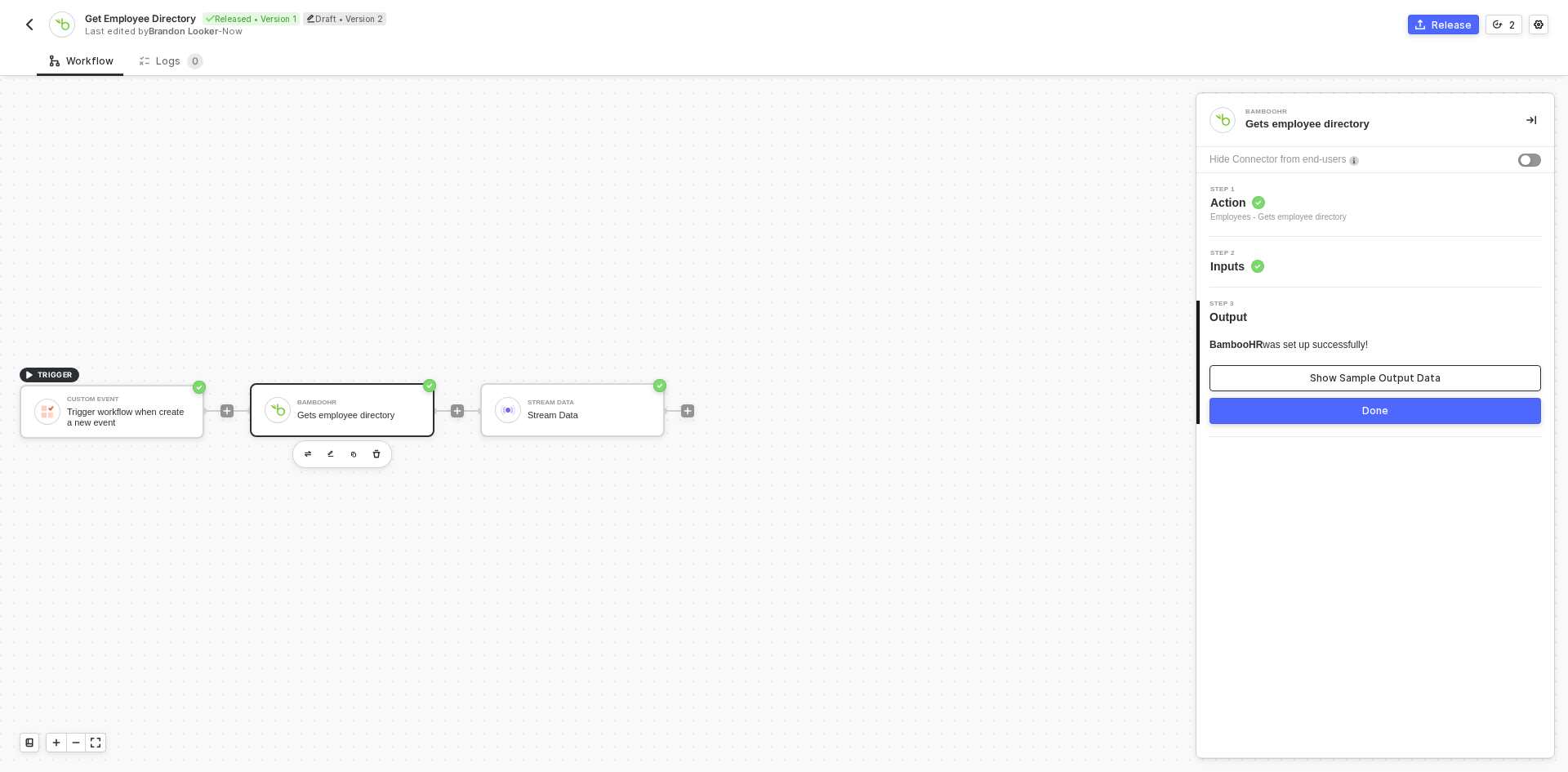 click on "Show Sample Output Data" at bounding box center (1375, 378) 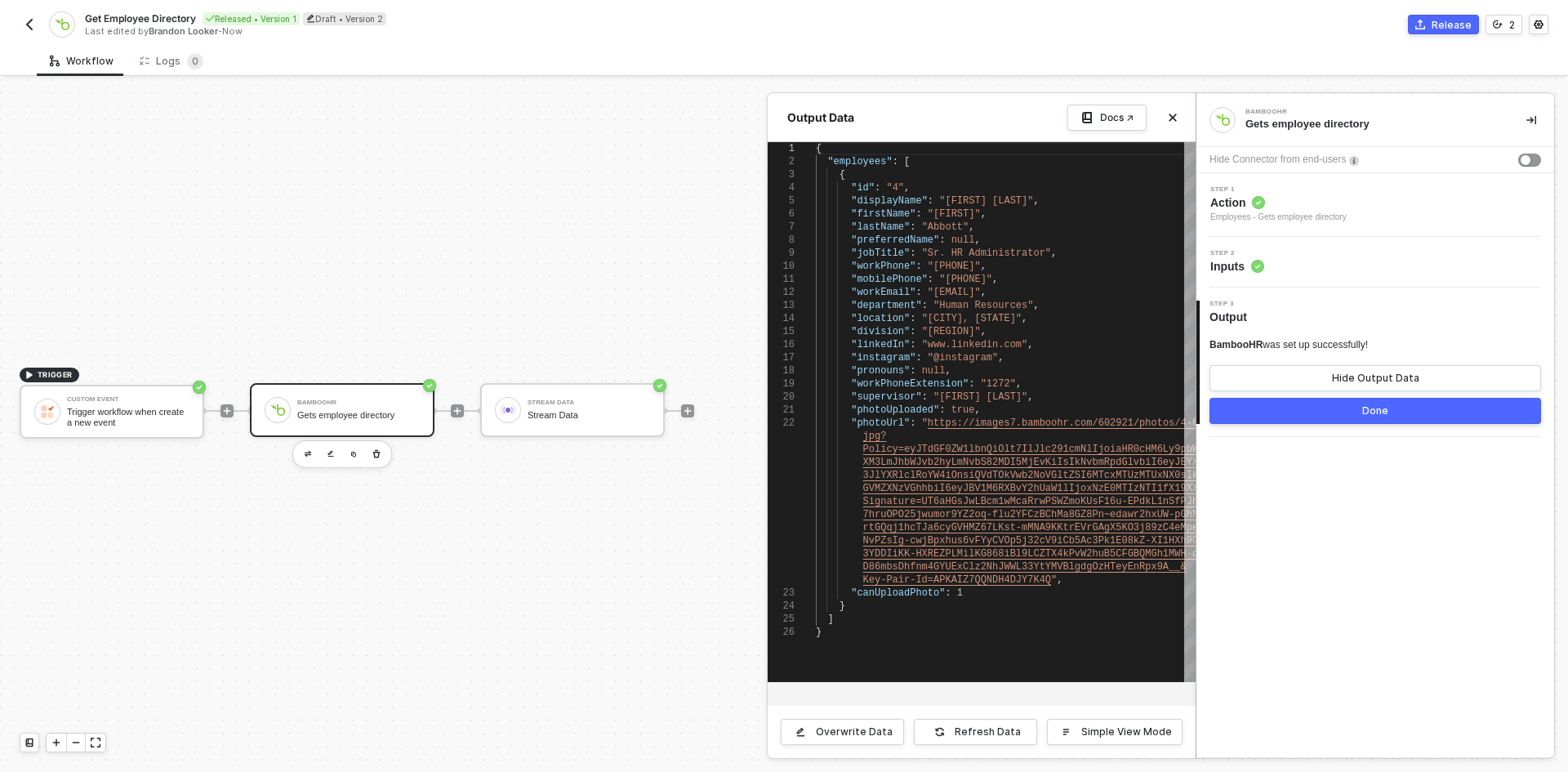 scroll, scrollTop: 0, scrollLeft: 0, axis: both 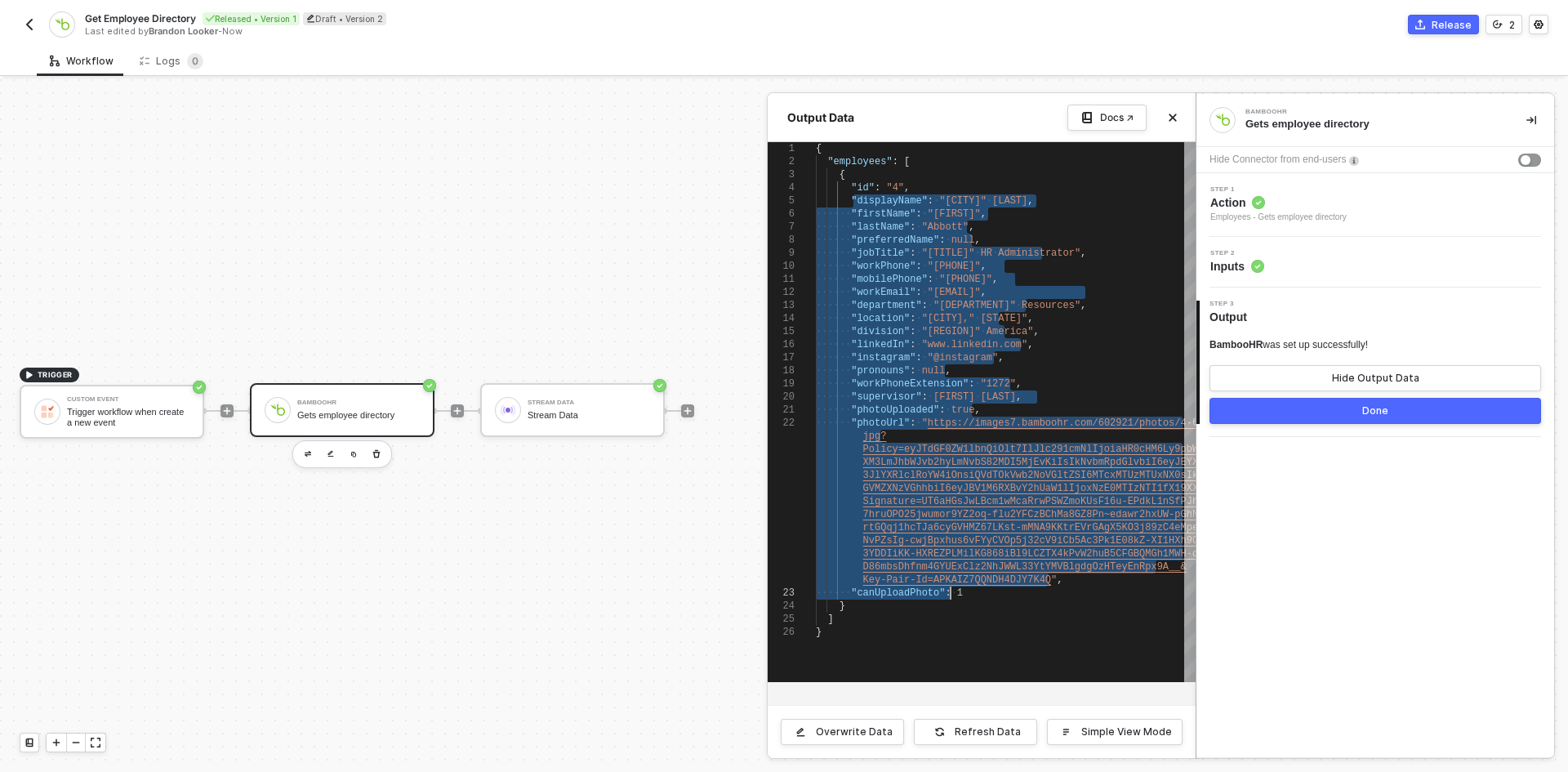 drag, startPoint x: 851, startPoint y: 205, endPoint x: 1013, endPoint y: 590, distance: 417.695 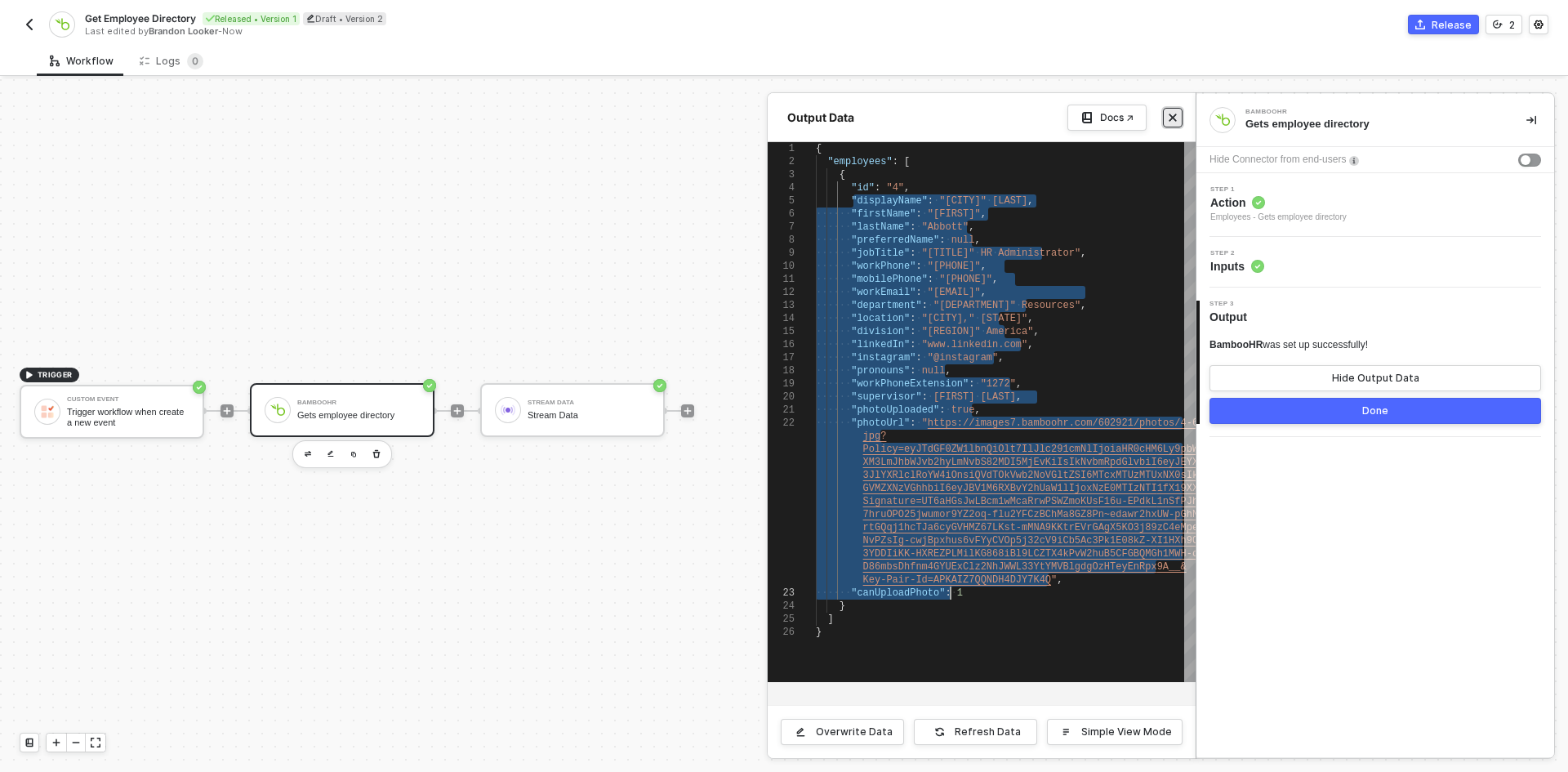 click at bounding box center [1173, 118] 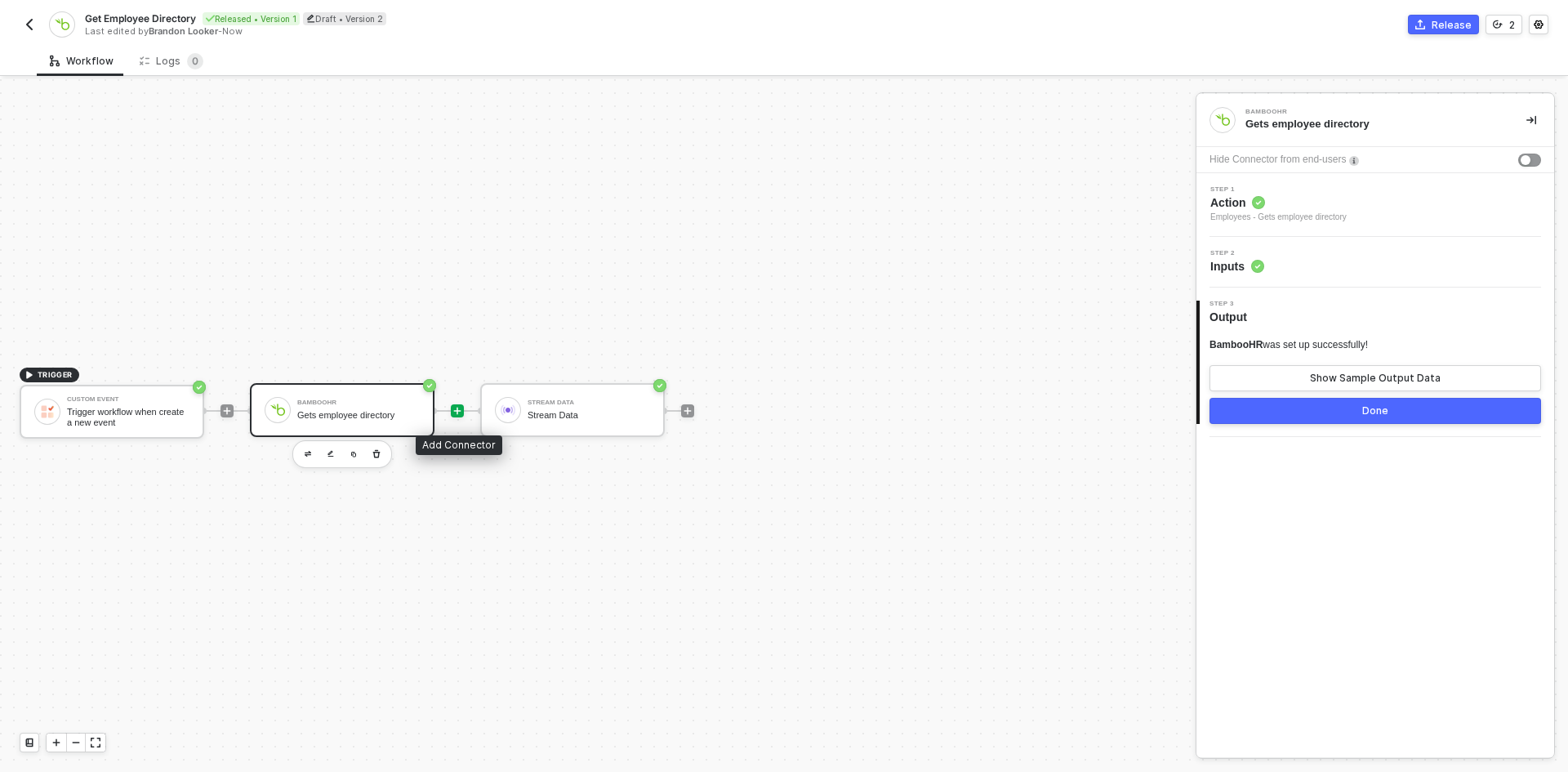 click at bounding box center (457, 410) 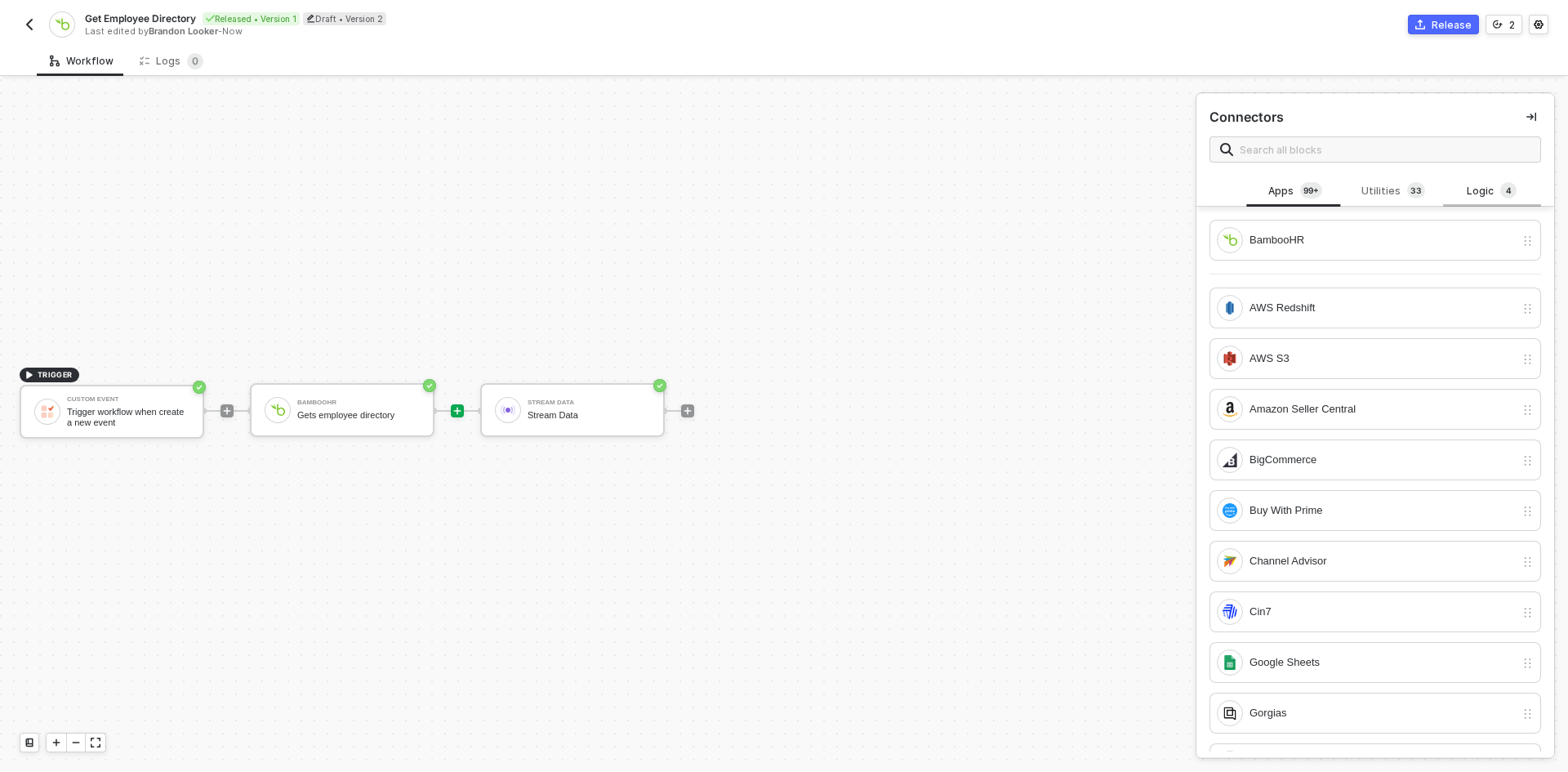 click on "4" at bounding box center [1508, 191] 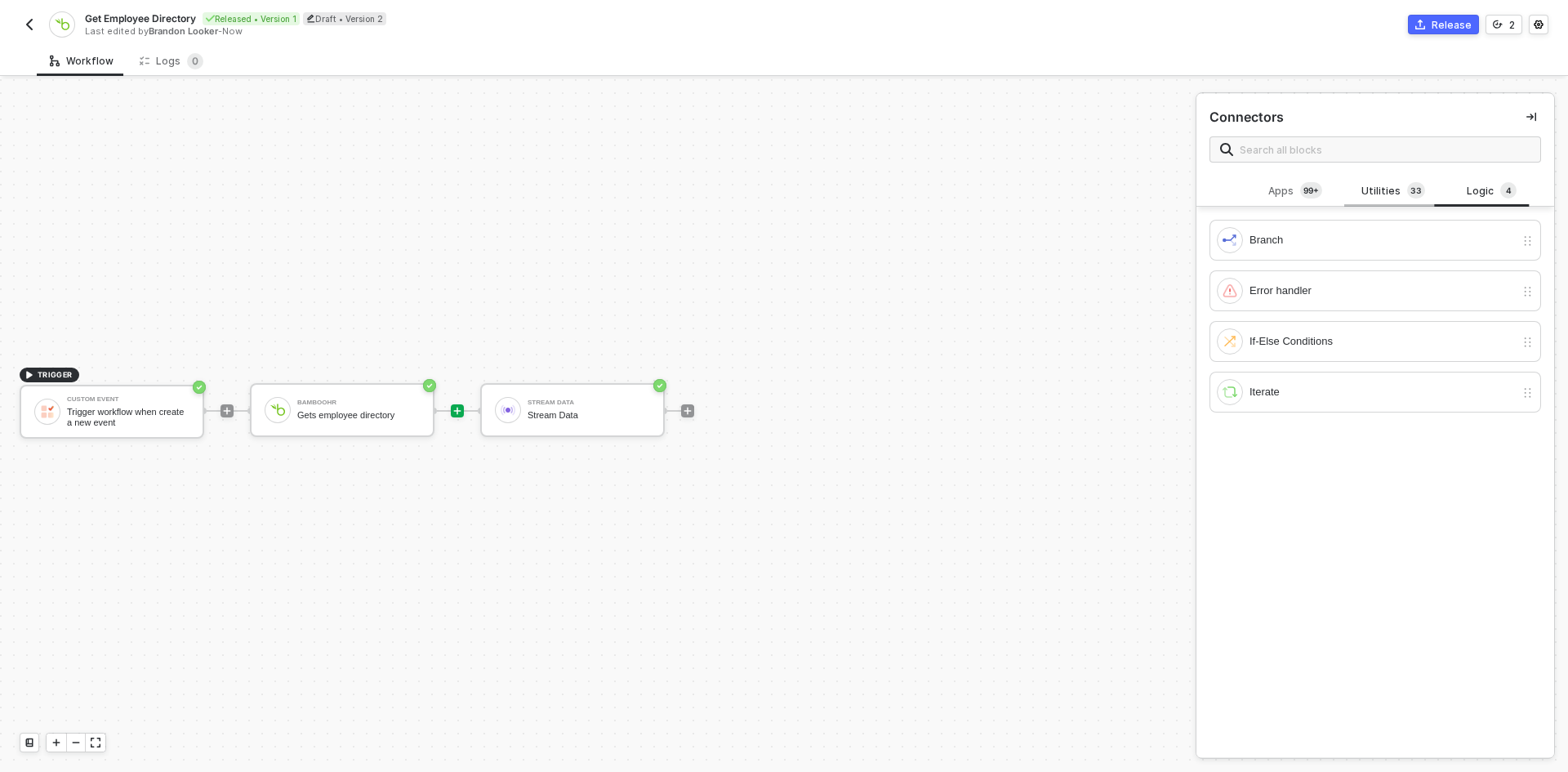 click on "Utilities 3 3" at bounding box center (1393, 191) 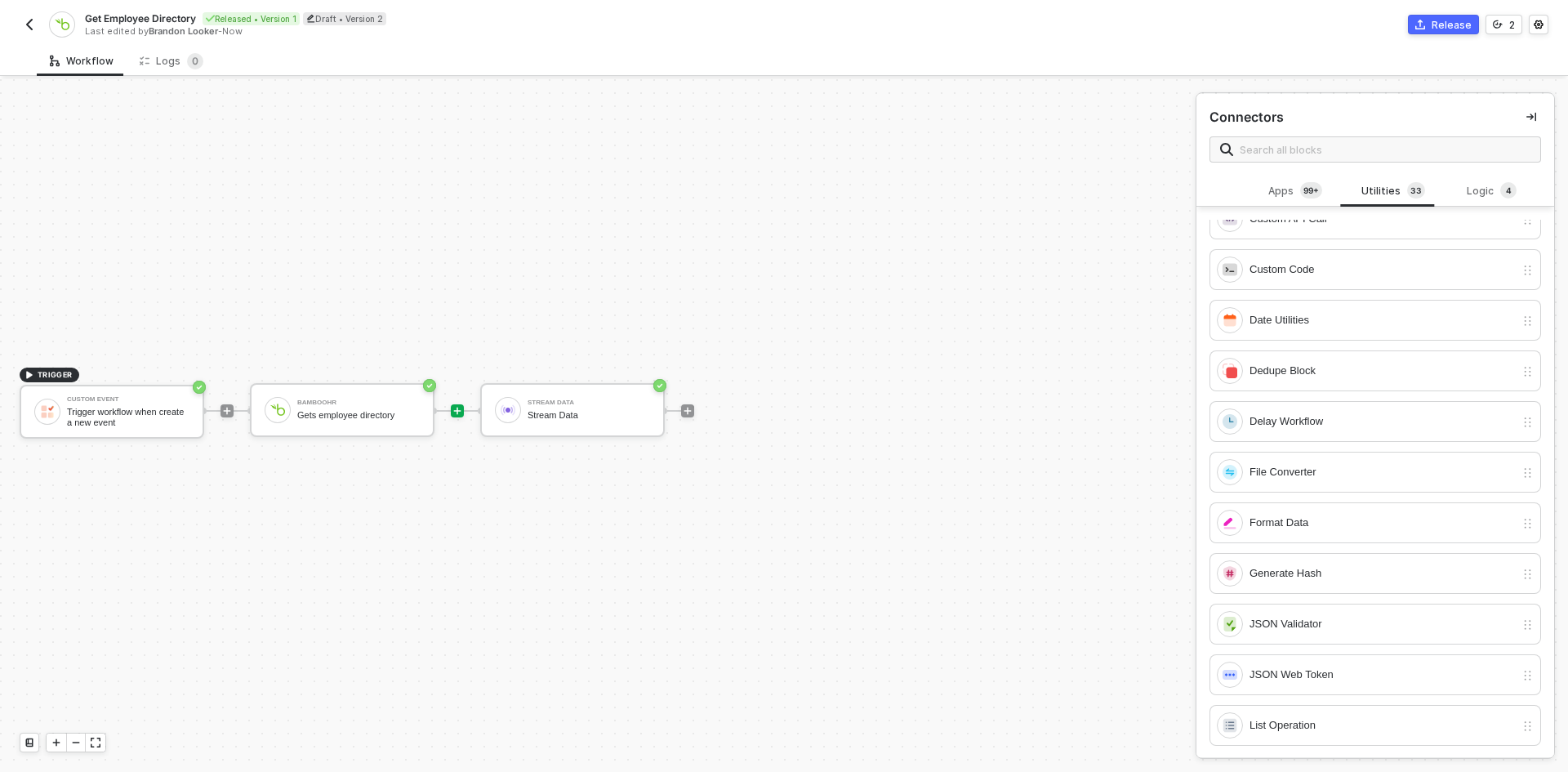 scroll, scrollTop: 327, scrollLeft: 0, axis: vertical 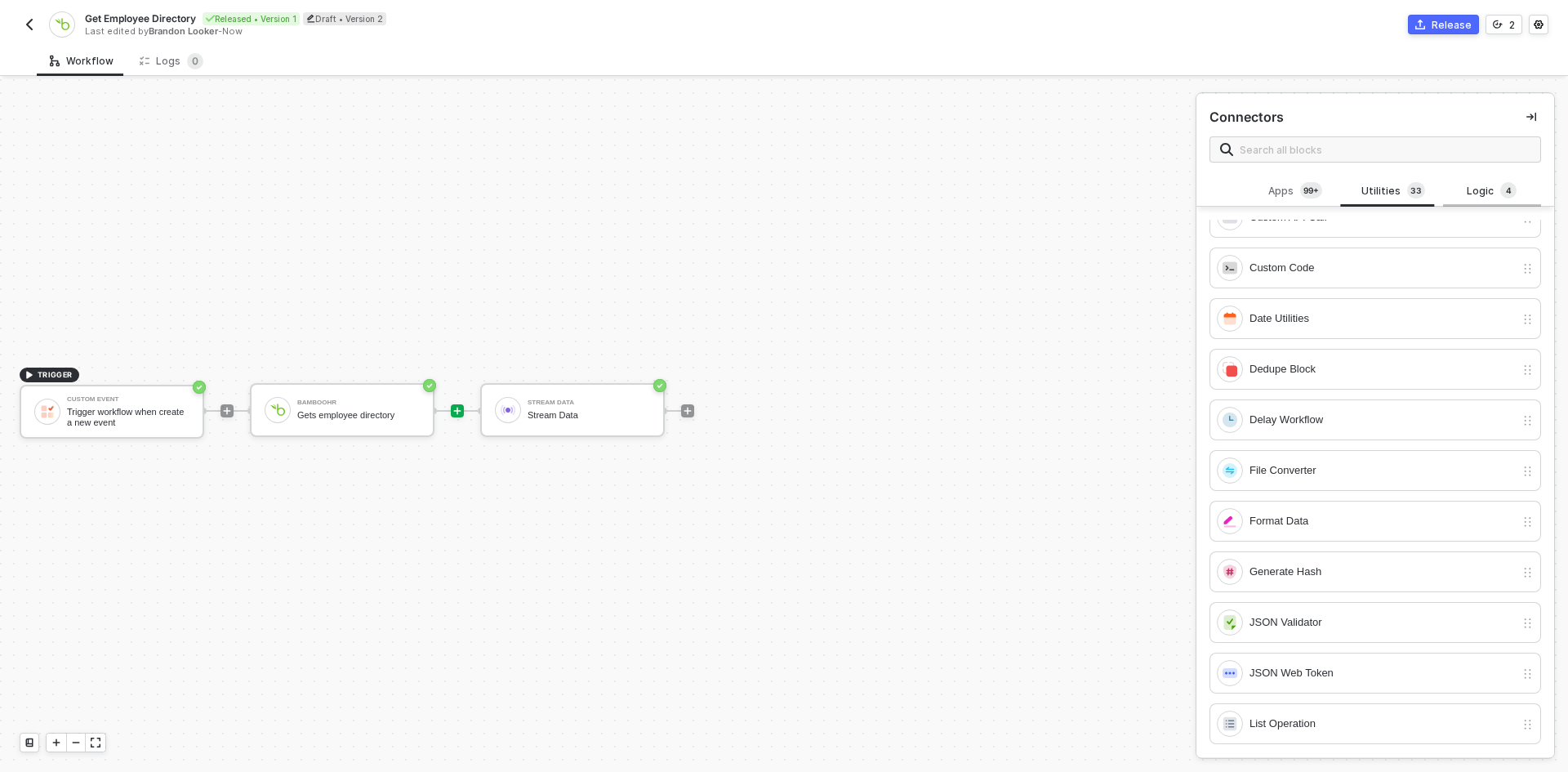 click on "Logic 4" at bounding box center [1492, 191] 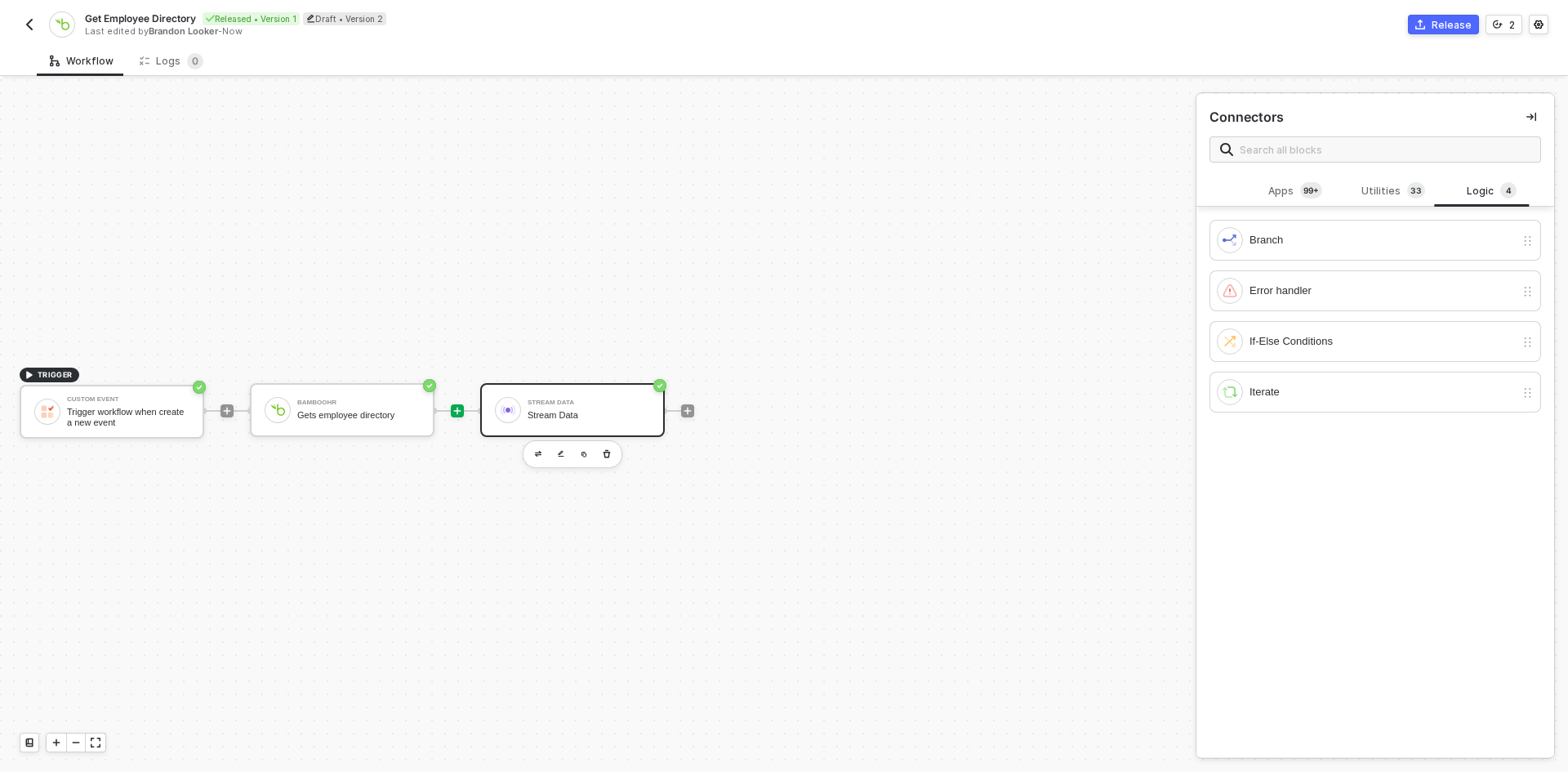 click on "Stream Data" at bounding box center (589, 403) 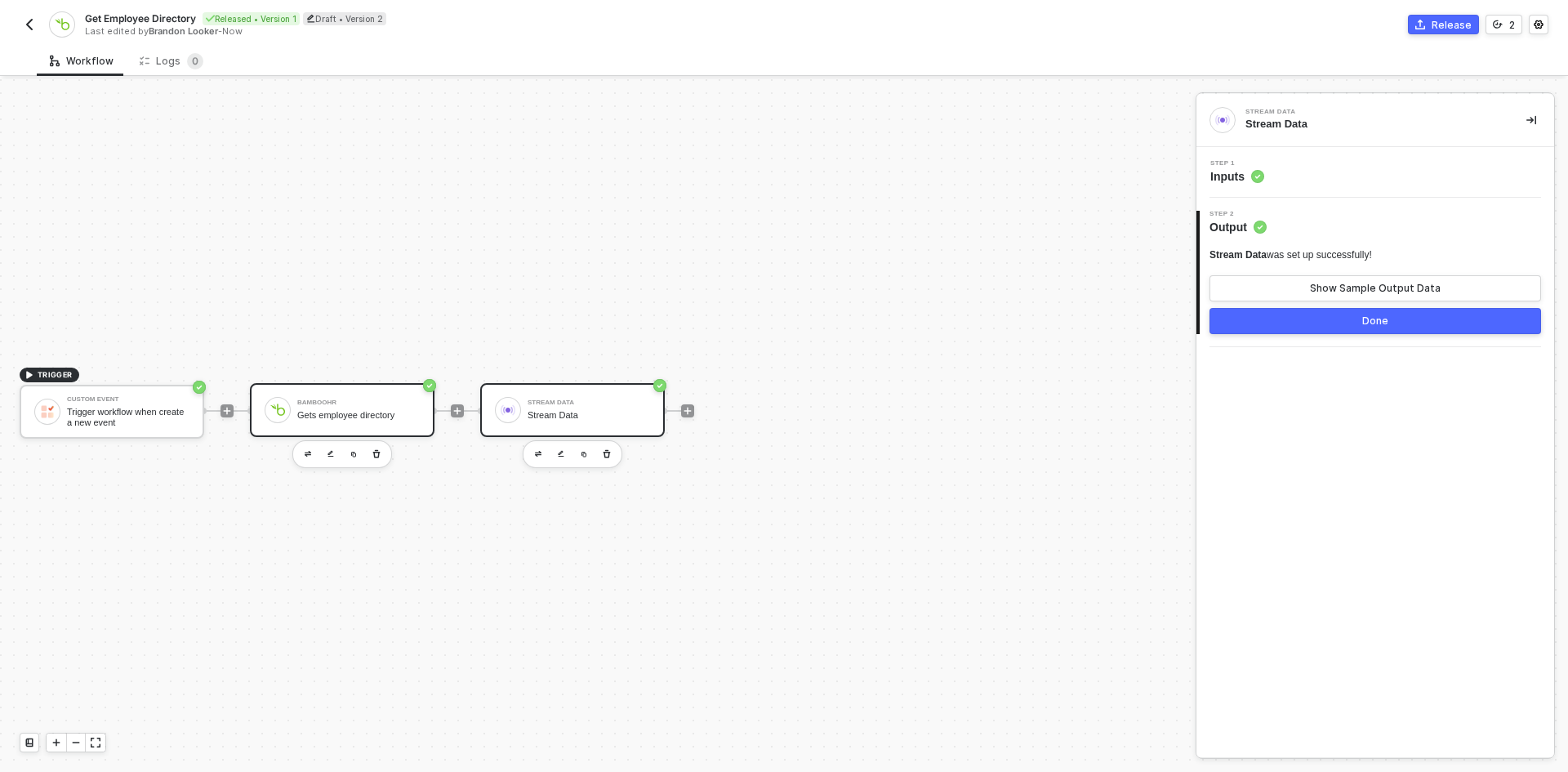 click on "BambooHR Gets employee directory" at bounding box center (355, 410) 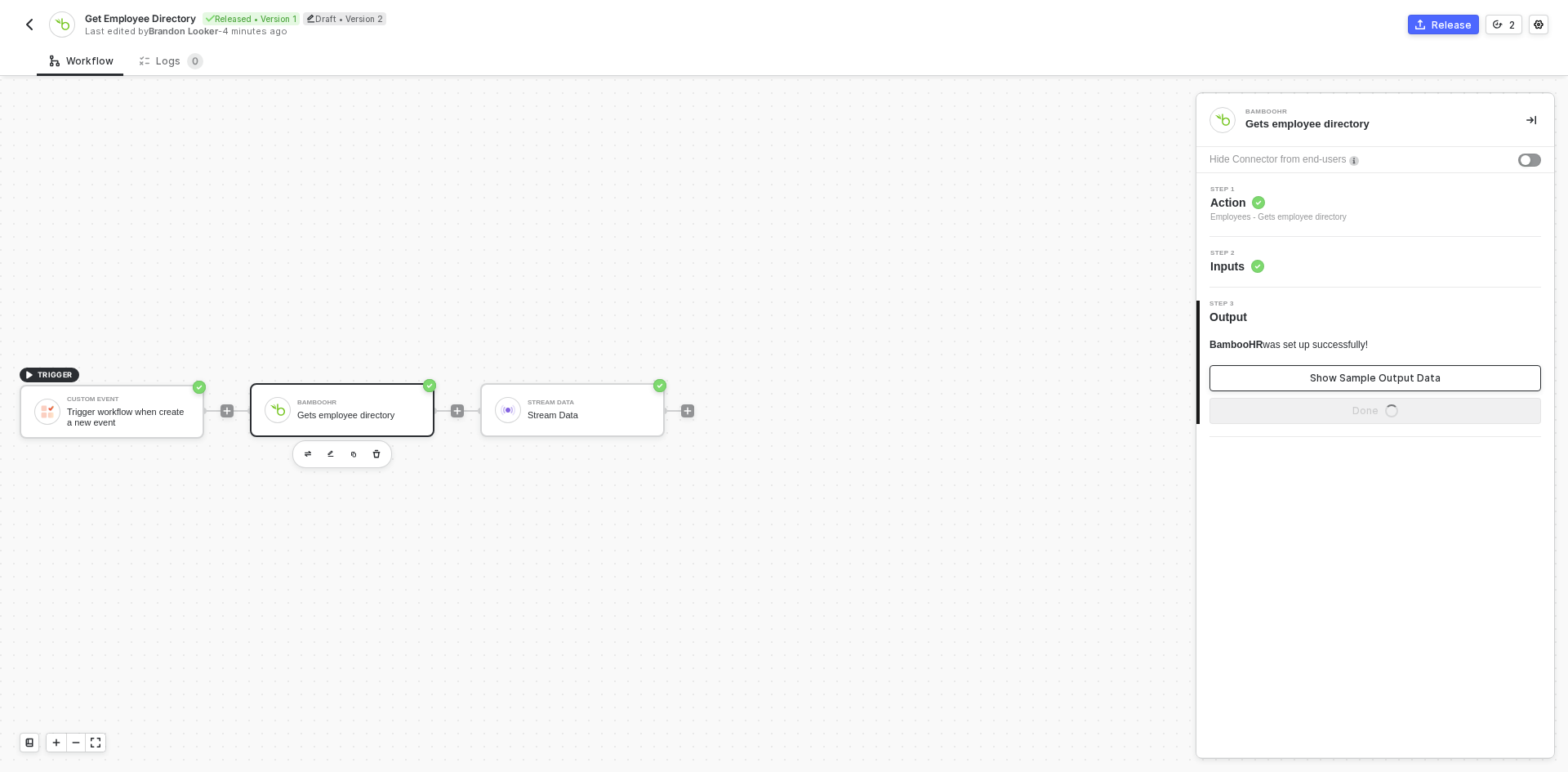 click on "Show Sample Output Data" at bounding box center [1375, 378] 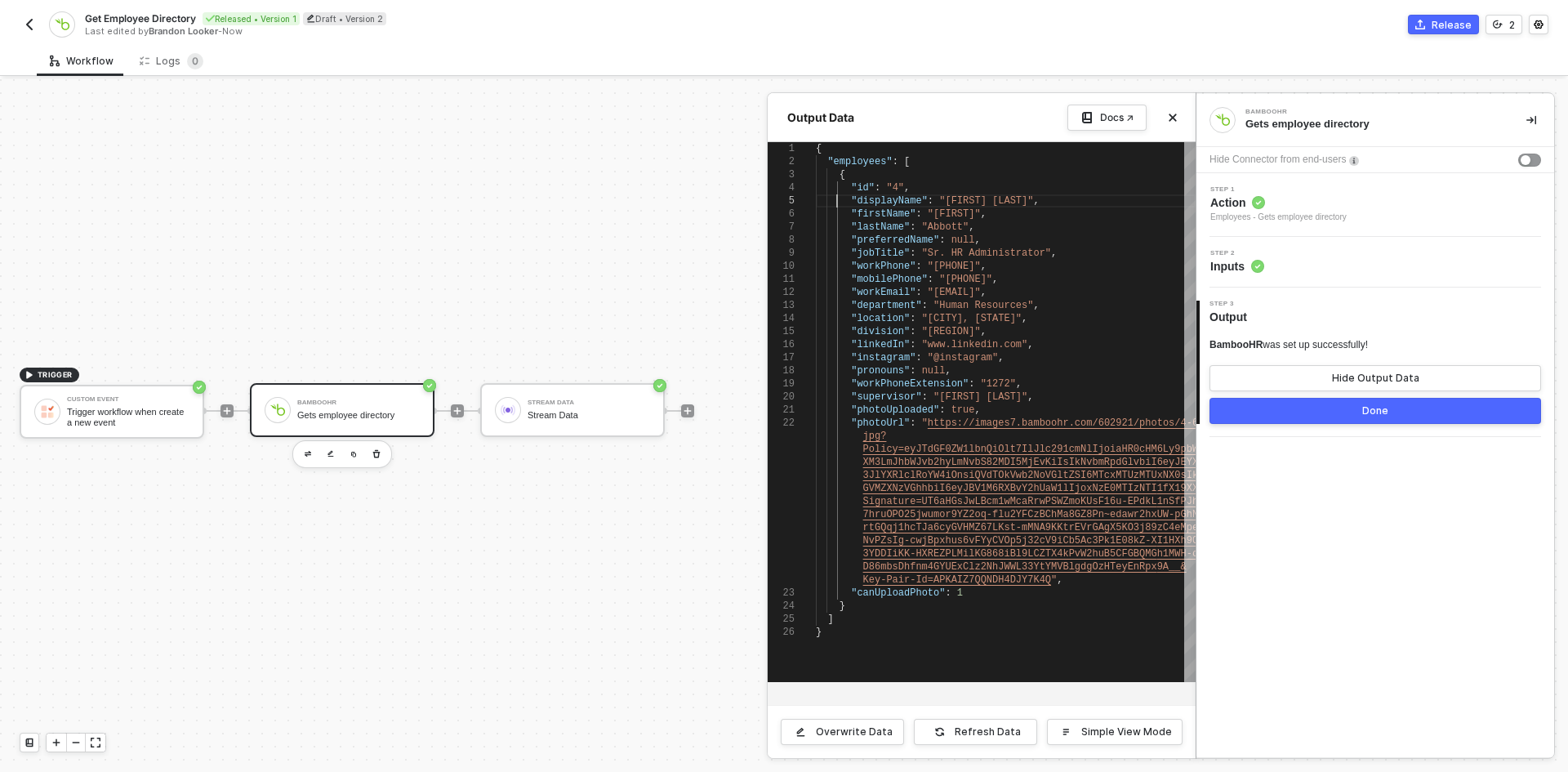 scroll, scrollTop: 0, scrollLeft: 0, axis: both 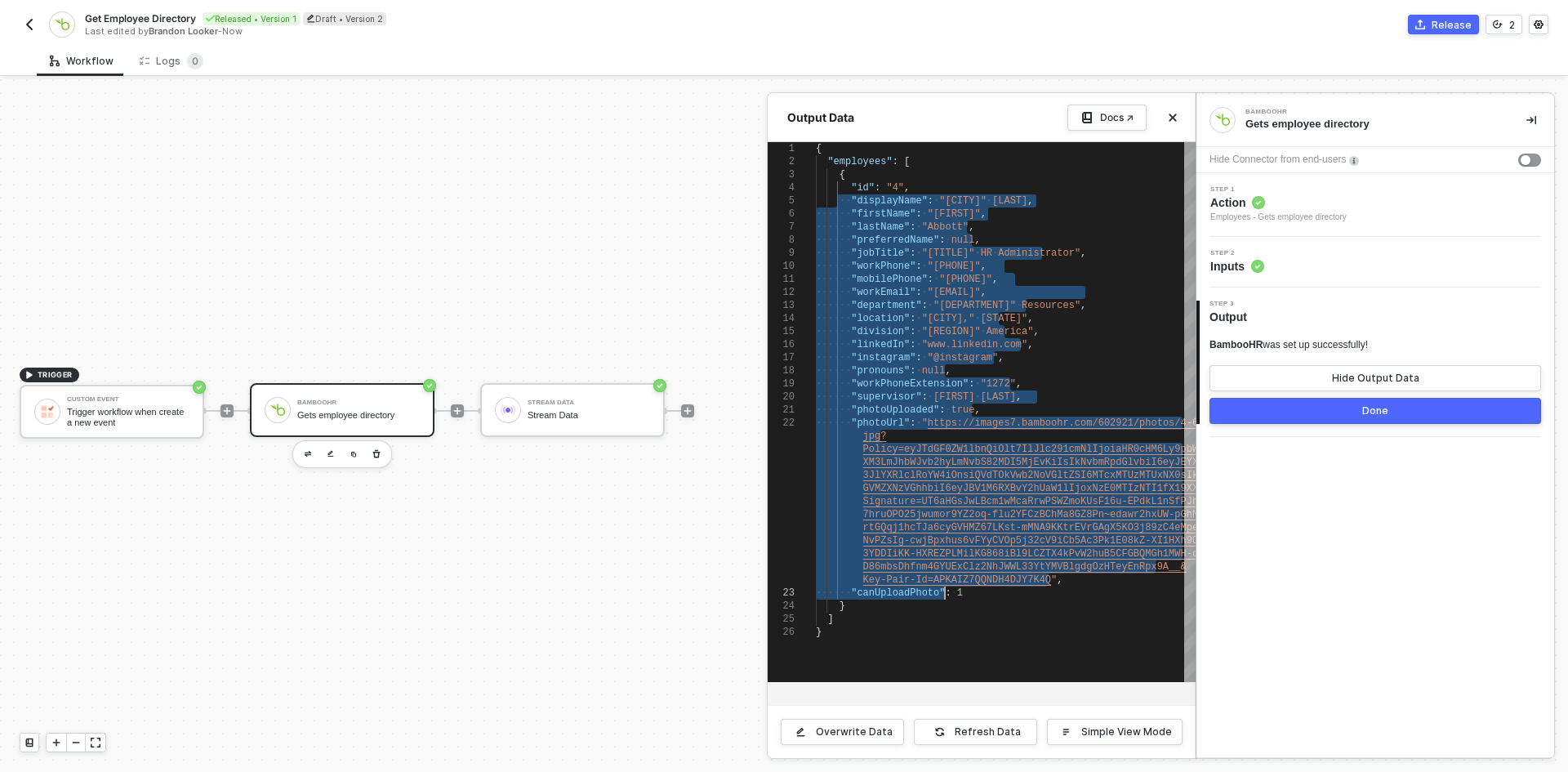 drag, startPoint x: 840, startPoint y: 197, endPoint x: 947, endPoint y: 589, distance: 406.34099 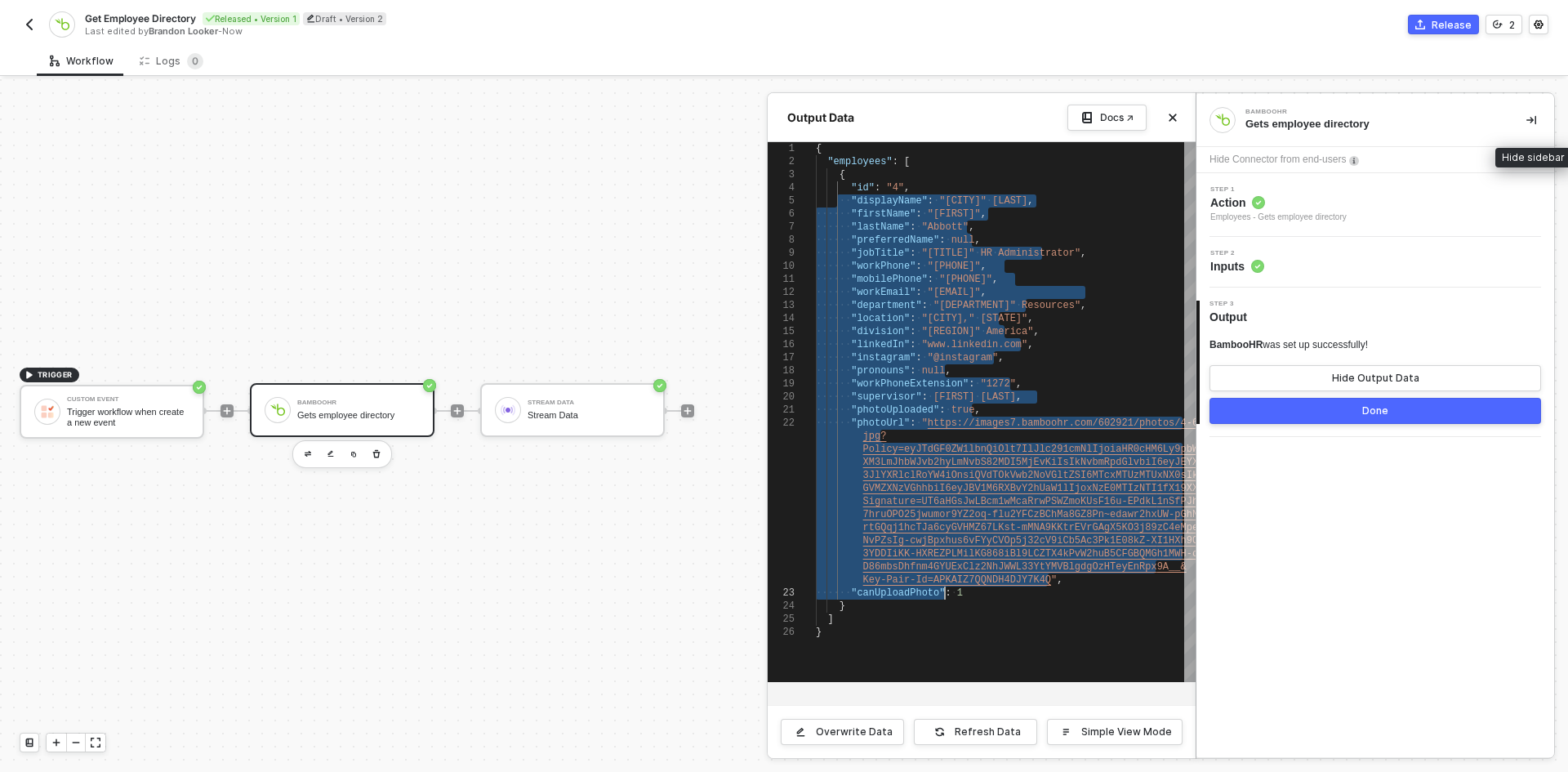 click at bounding box center [1531, 120] 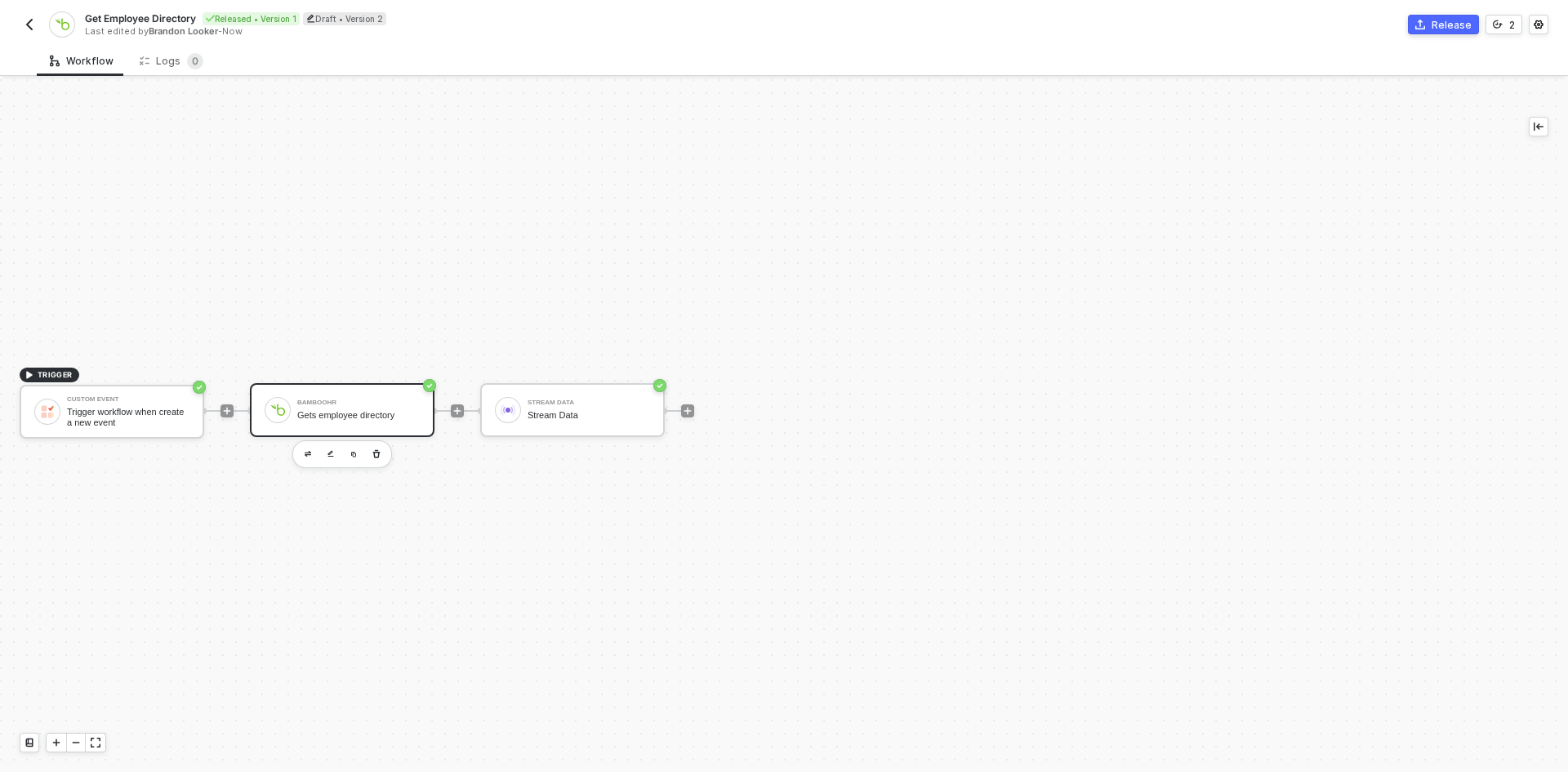 click at bounding box center (29, 25) 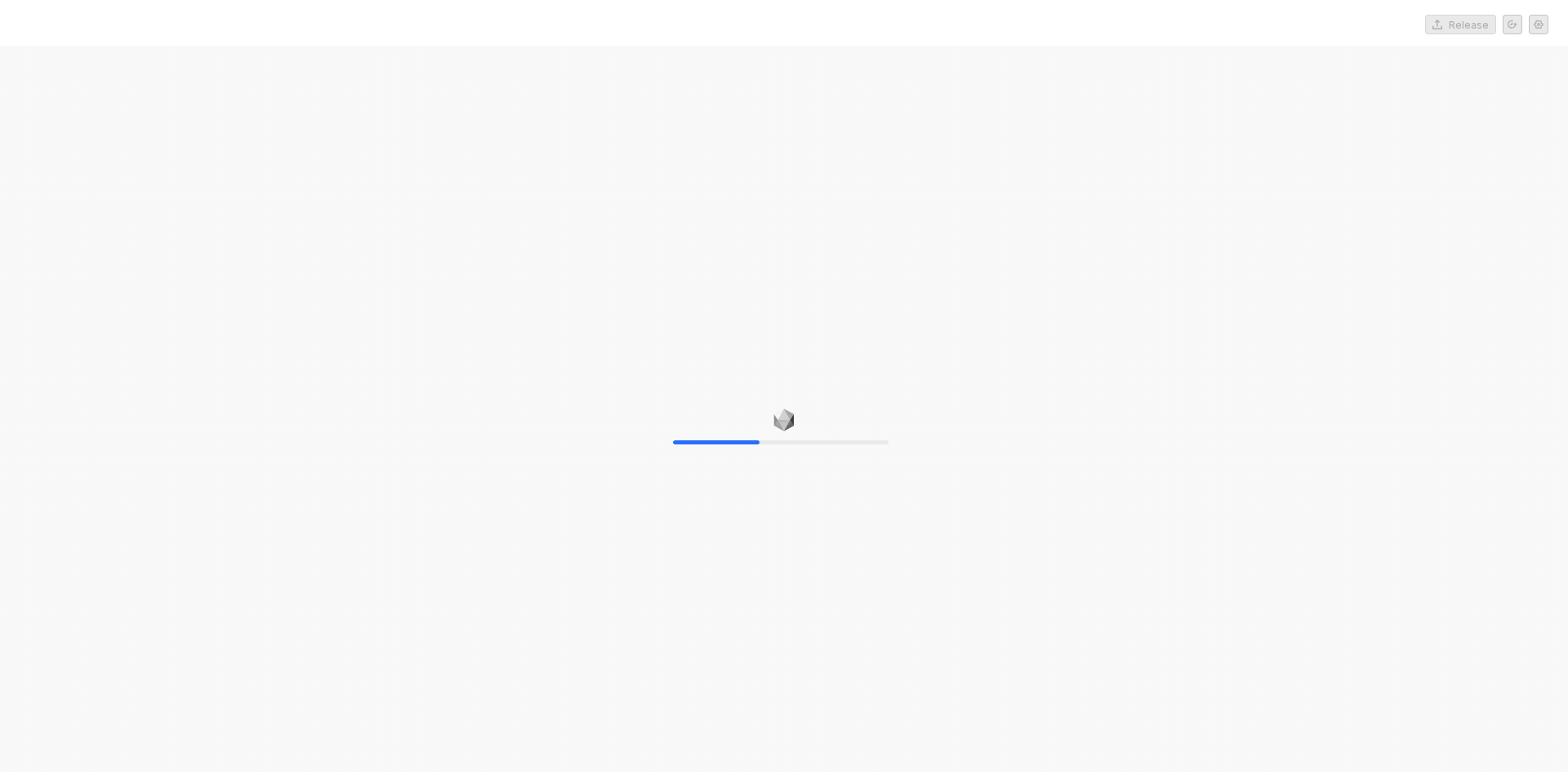 scroll, scrollTop: 0, scrollLeft: 0, axis: both 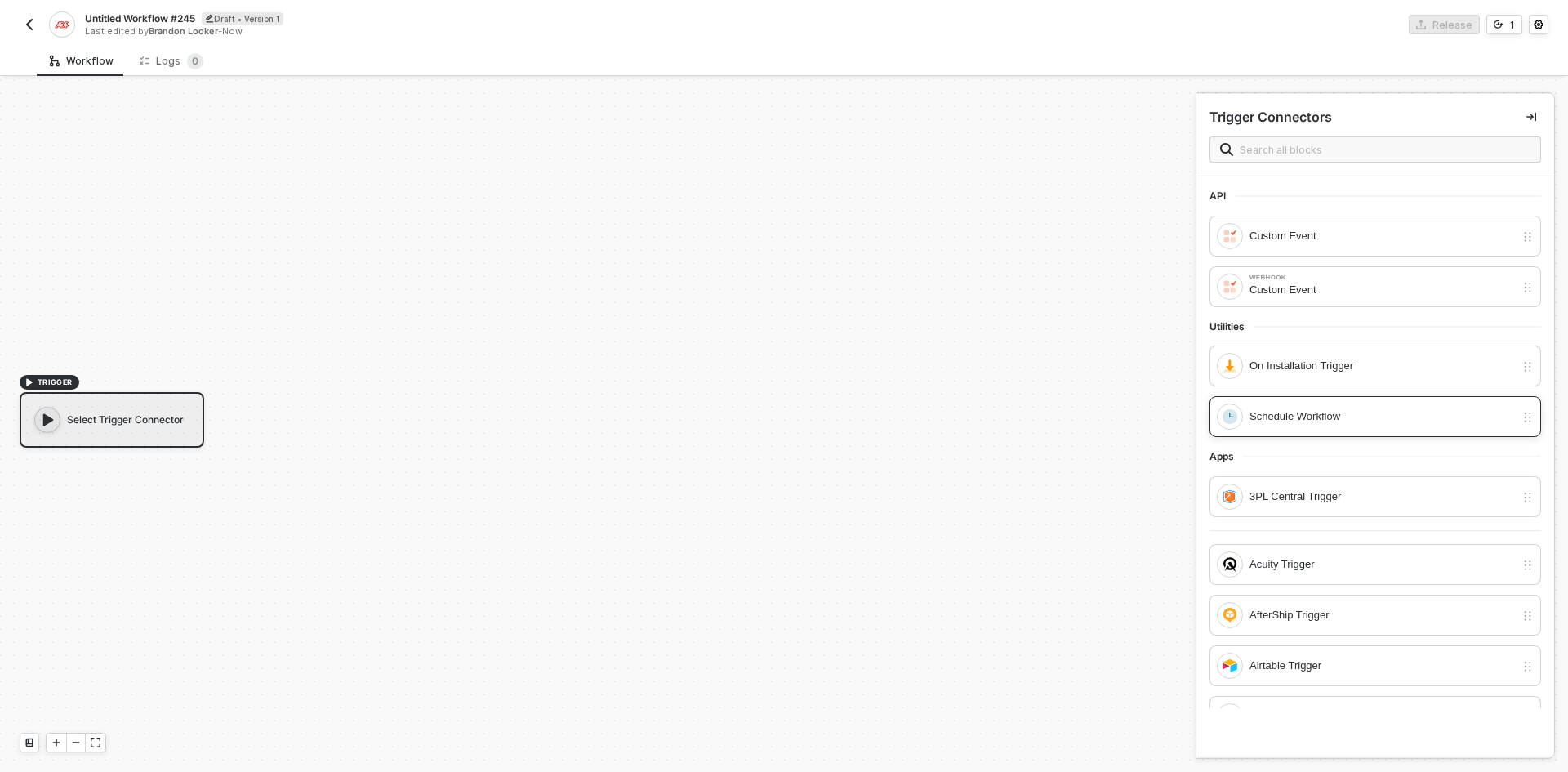 click on "Schedule Workflow" at bounding box center [1382, 236] 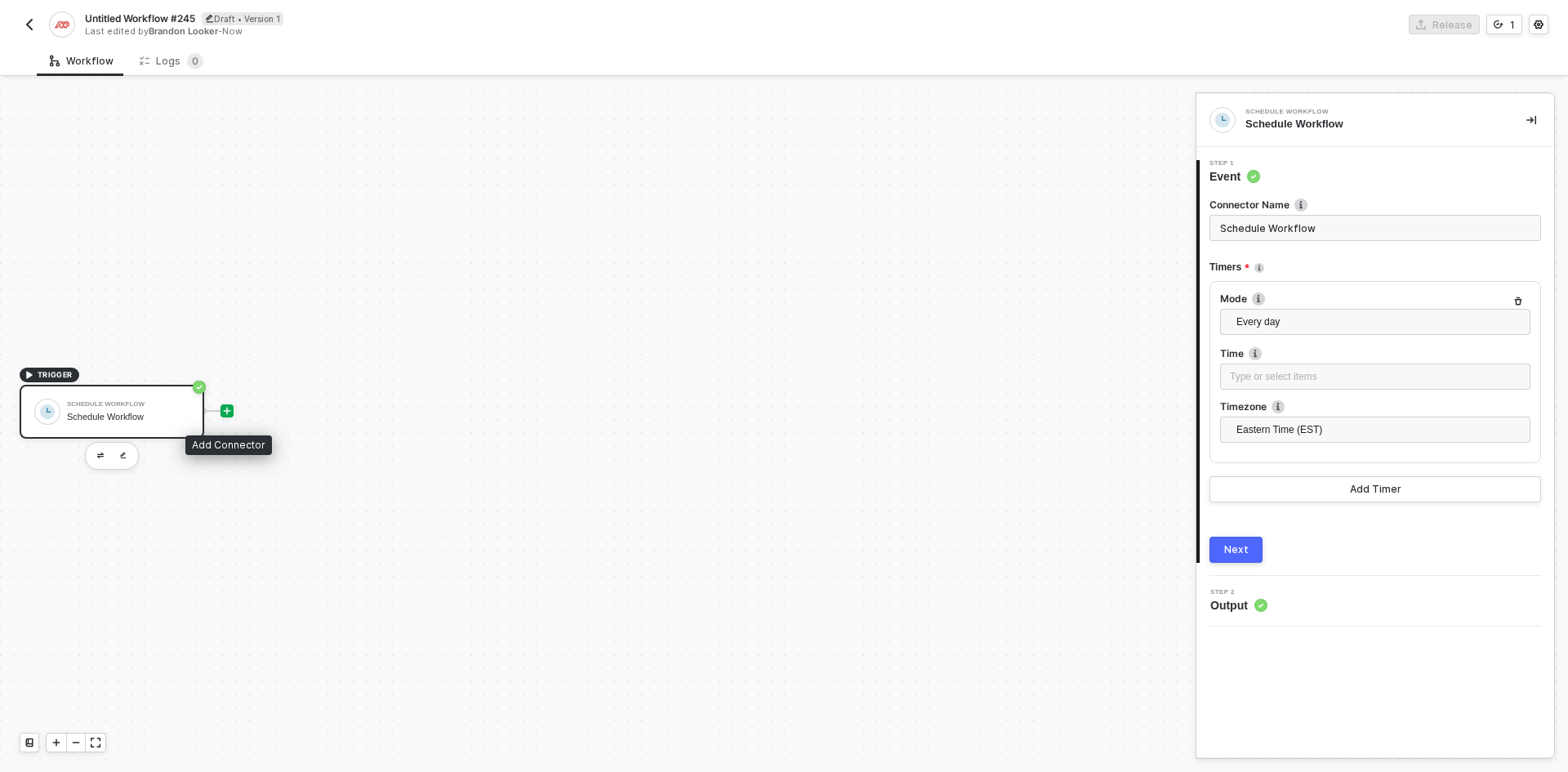 click at bounding box center [227, 411] 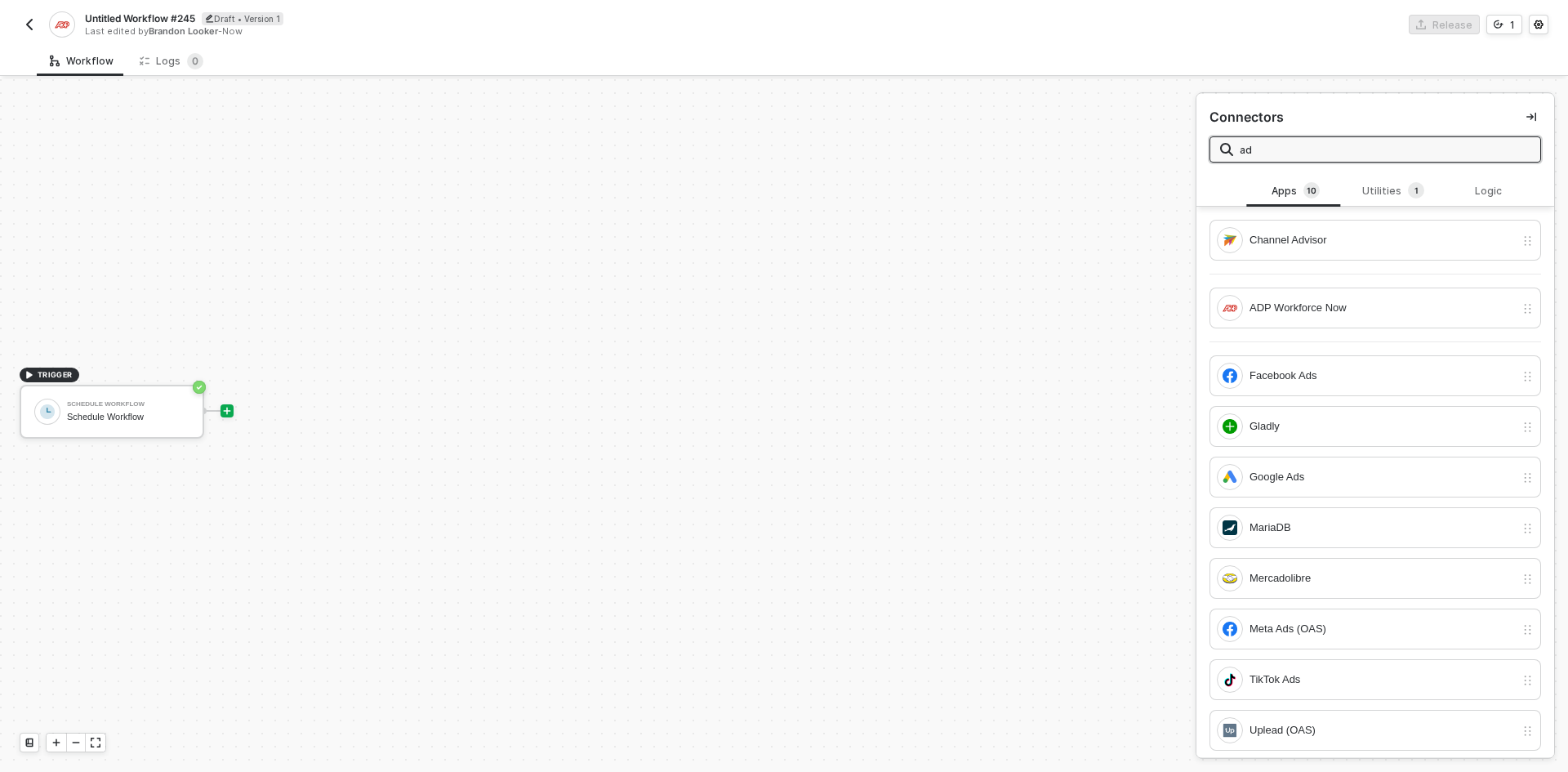 scroll, scrollTop: 9, scrollLeft: 0, axis: vertical 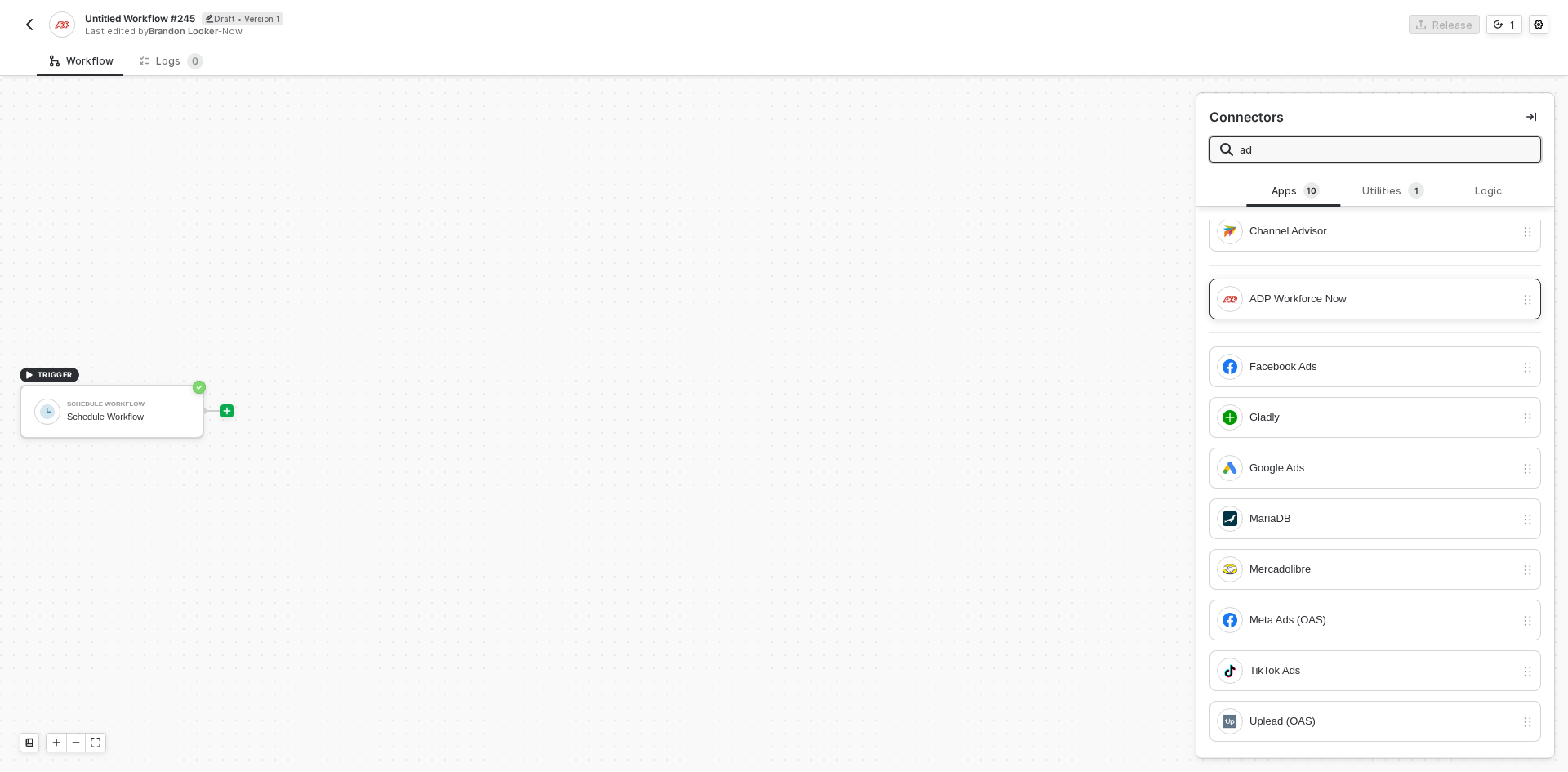 type on "ad" 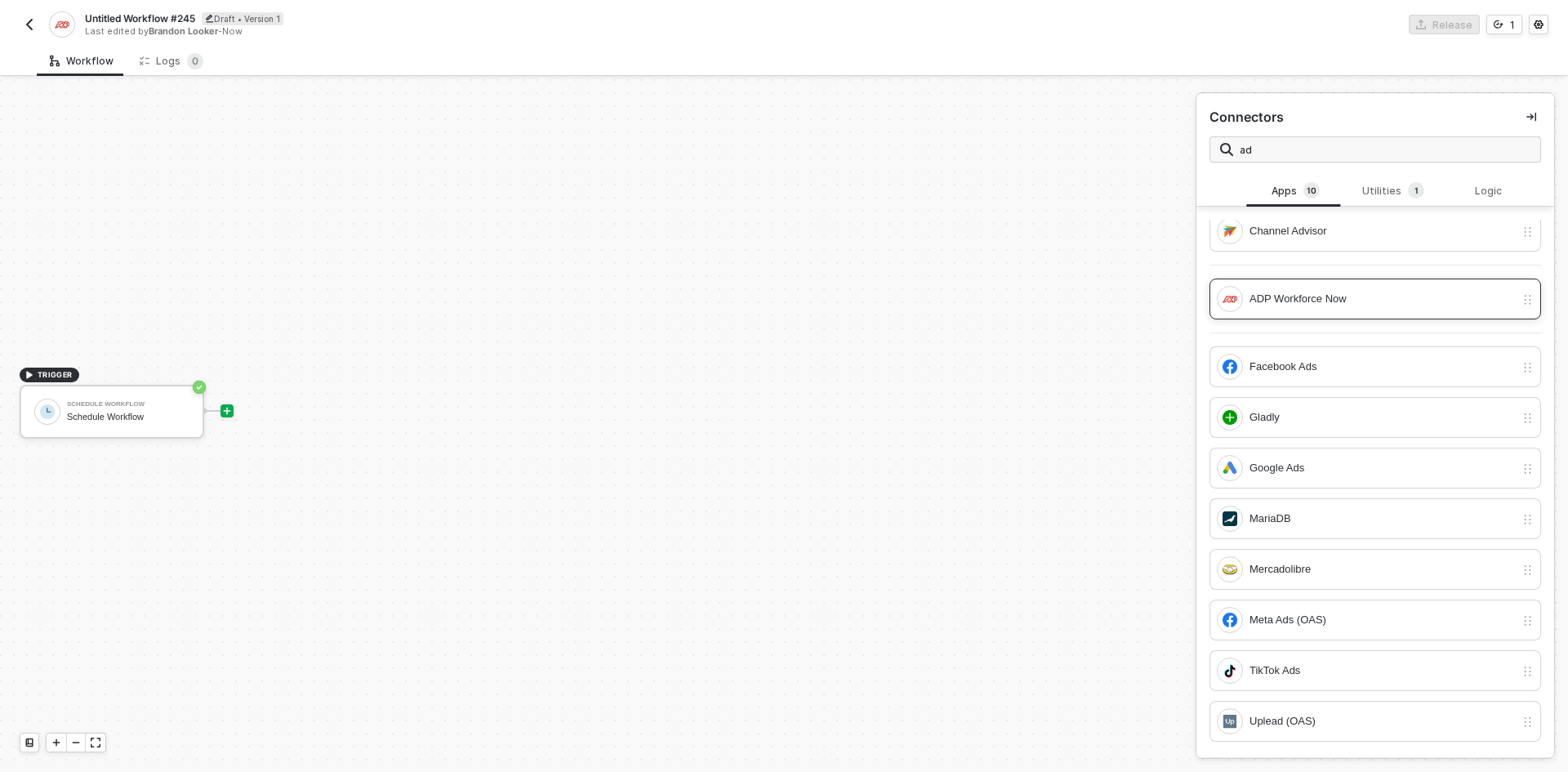 click on "ADP Workforce Now" at bounding box center (1382, 231) 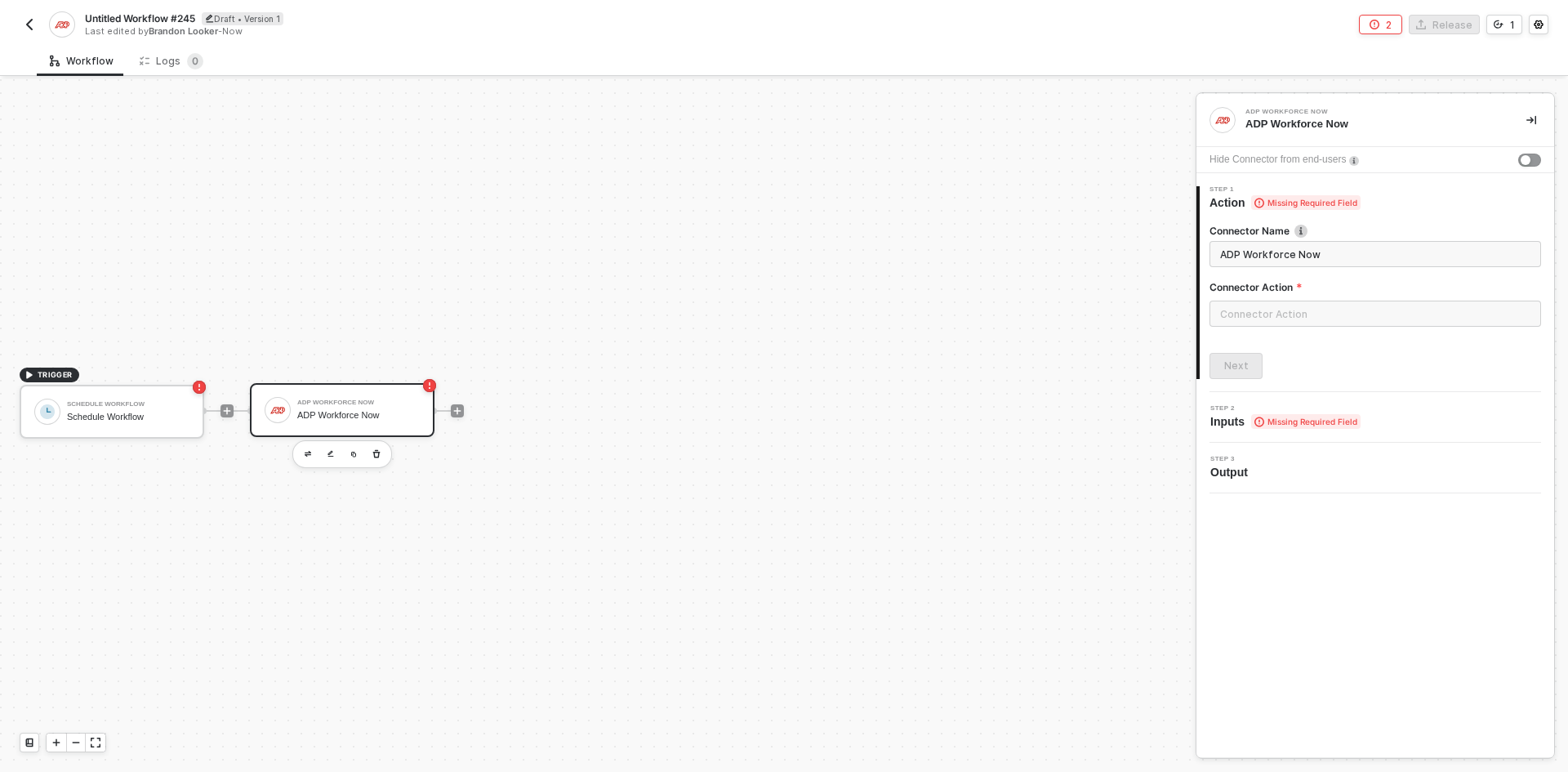 click at bounding box center (1375, 314) 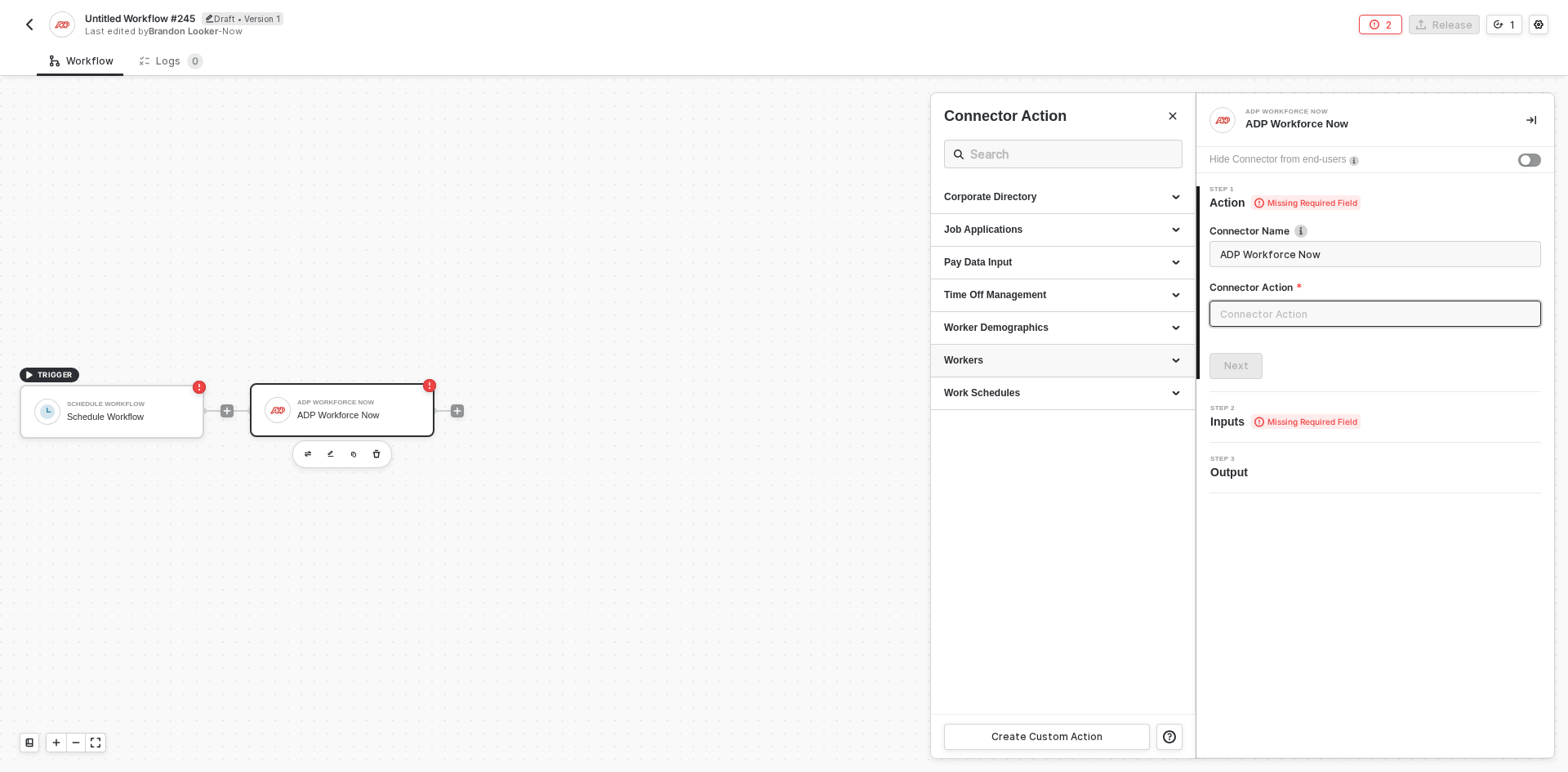click on "Workers" at bounding box center [1062, 360] 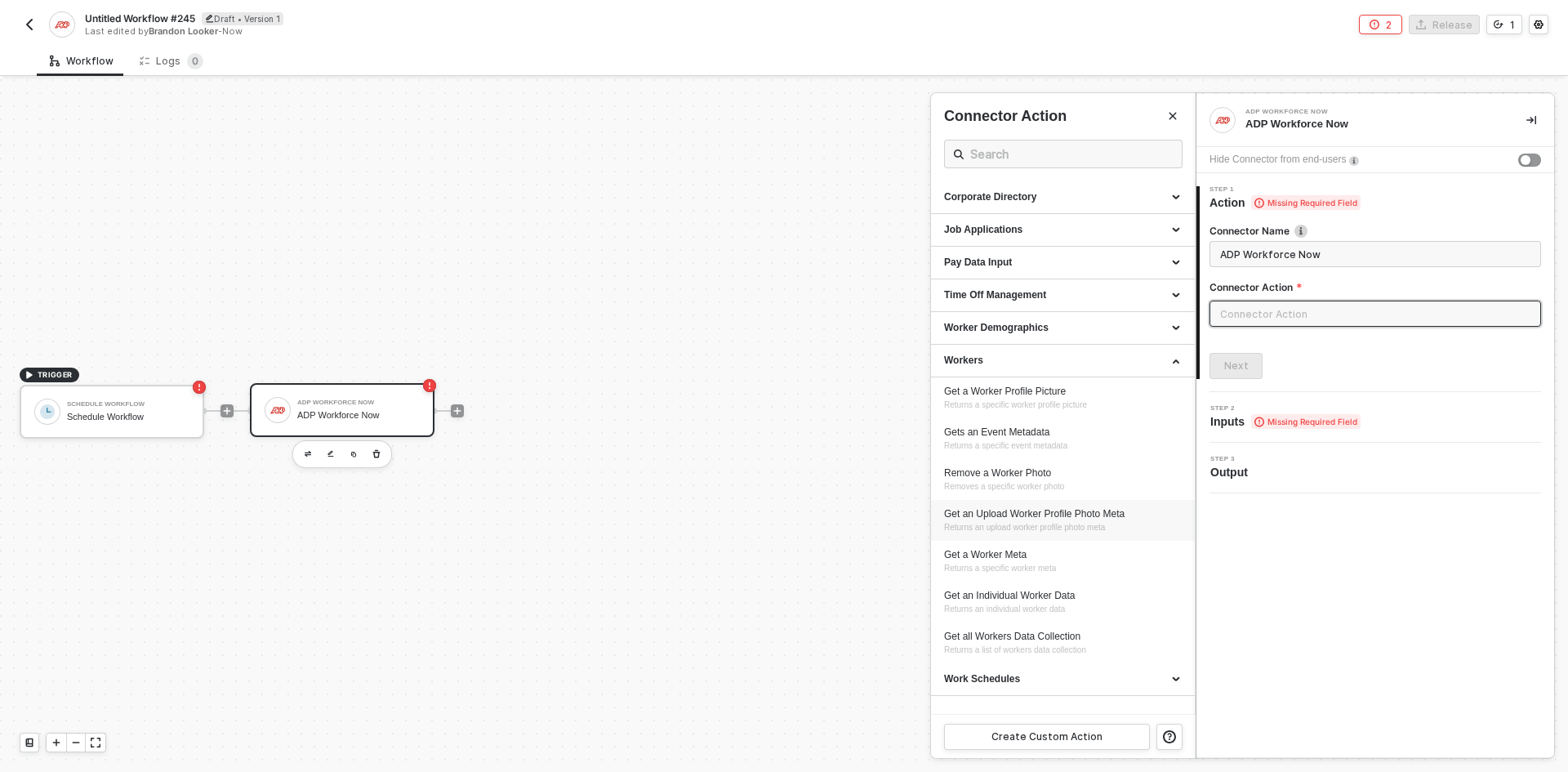 click on "Get an Upload Worker Profile Photo Meta Returns an upload worker profile photo meta" at bounding box center [1062, 520] 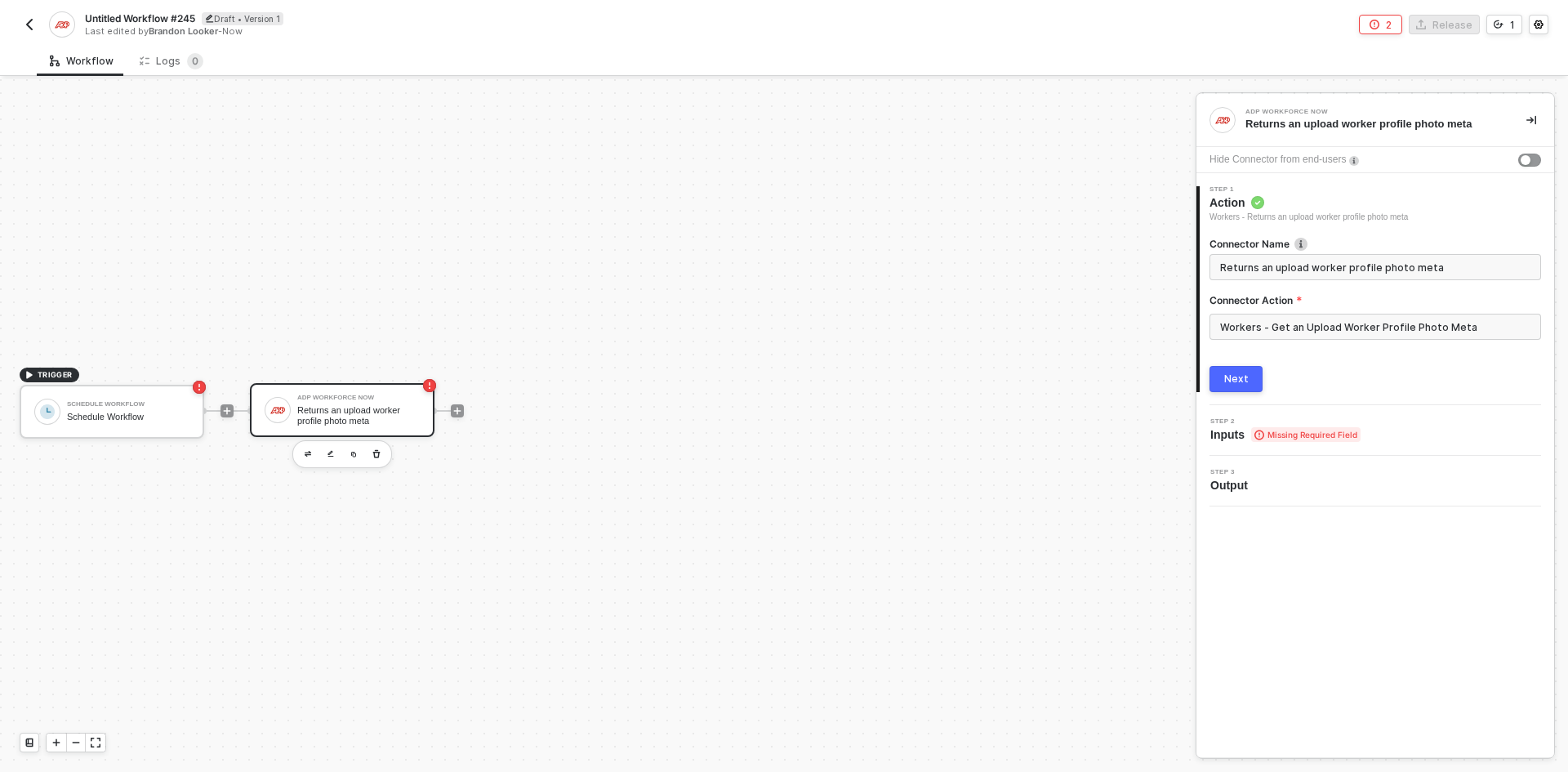 click on "Workers - Get an Upload Worker Profile Photo Meta" at bounding box center [1375, 327] 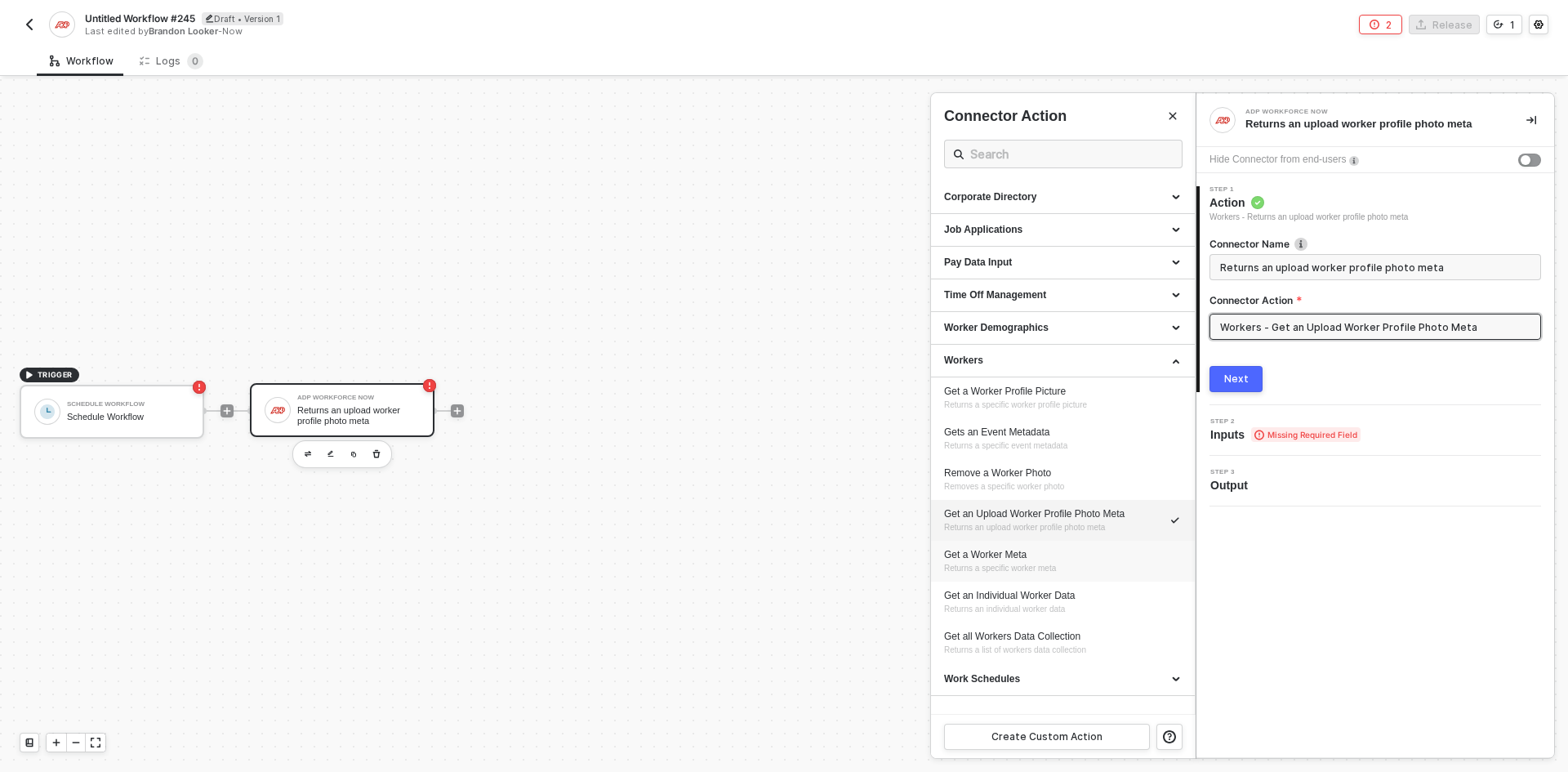 click on "Get a Worker Meta" at bounding box center [1062, 555] 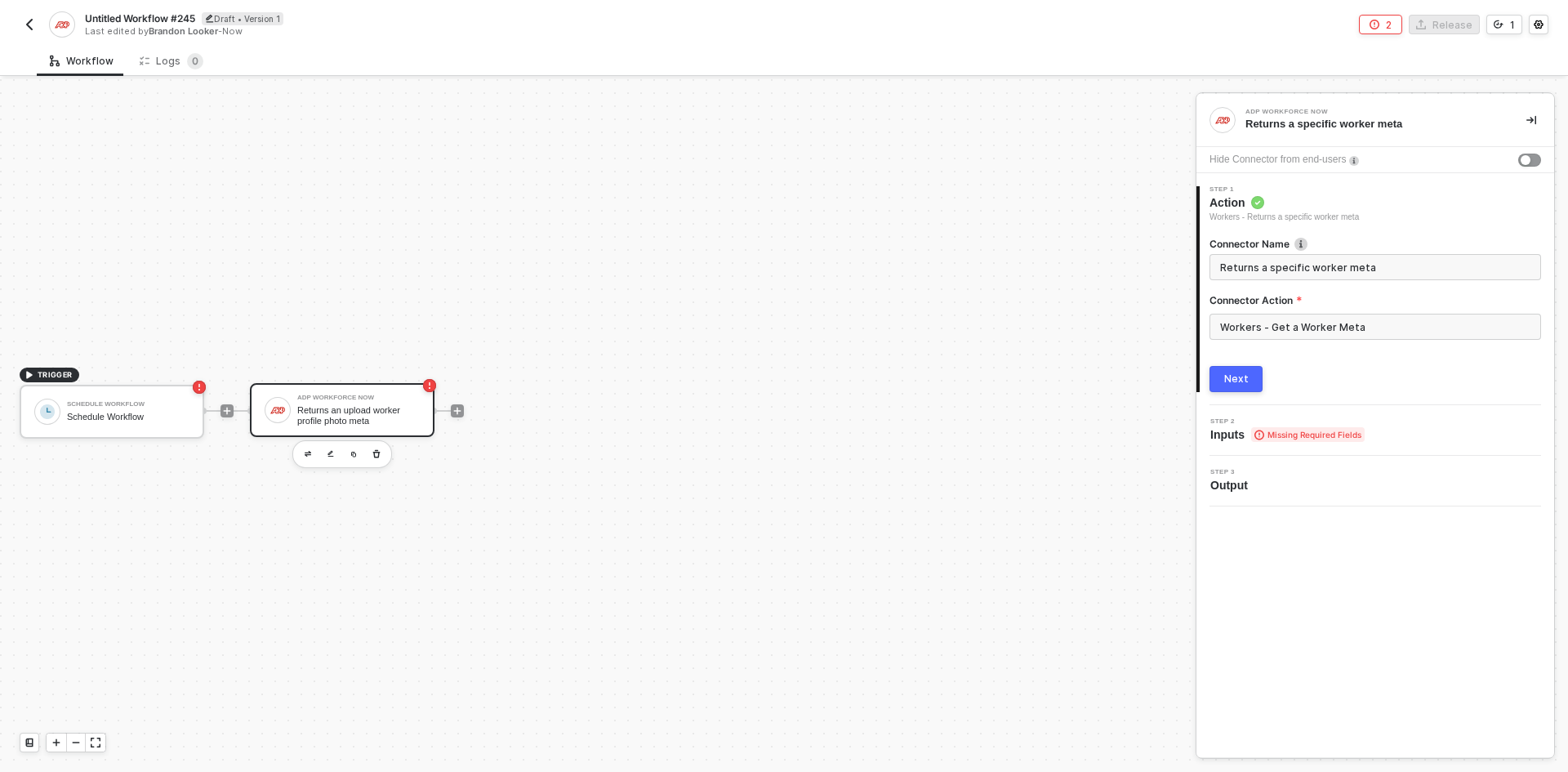 click on "Next" at bounding box center [1236, 379] 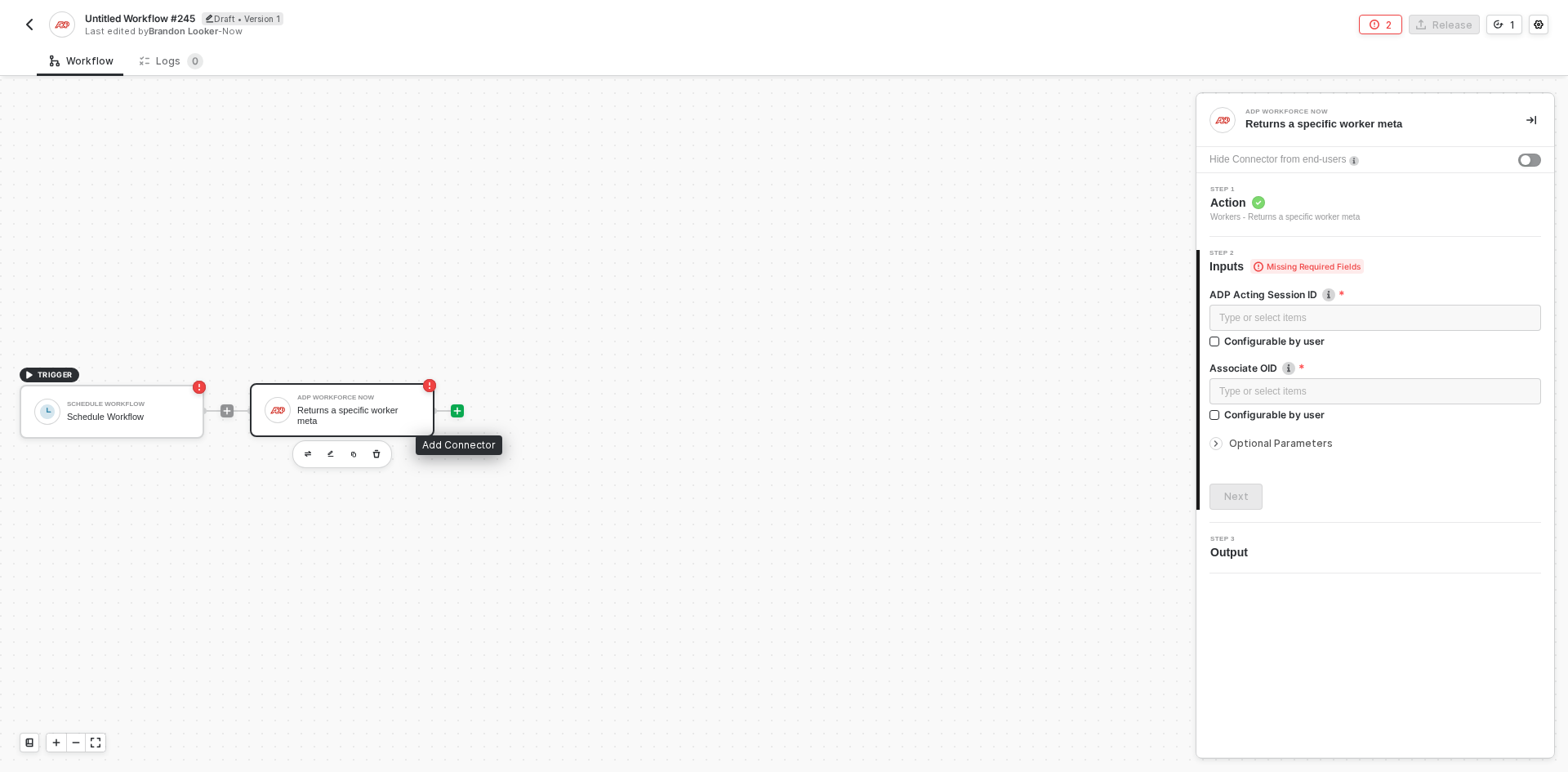 click at bounding box center (457, 411) 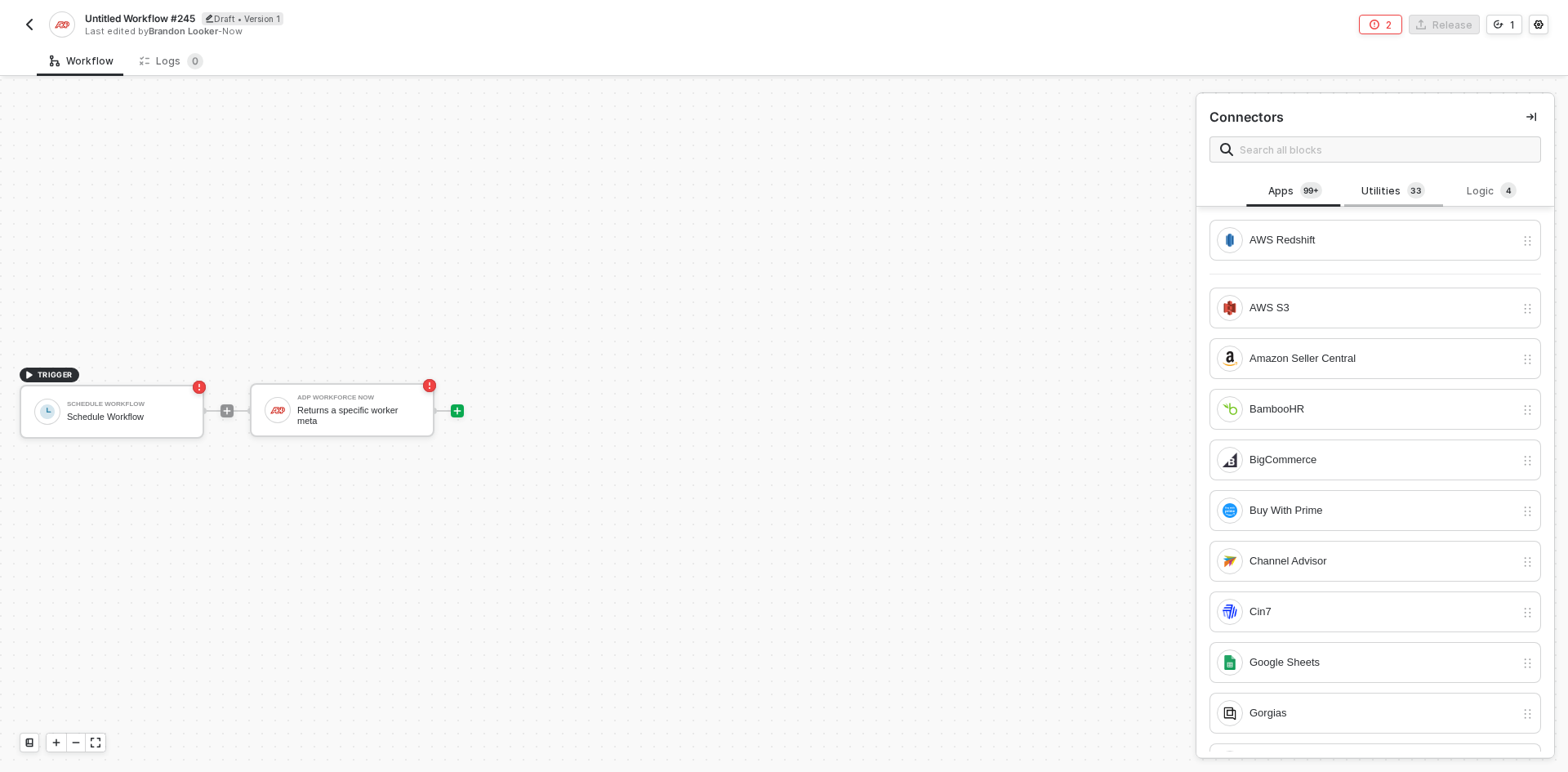 click on "Utilities 3 3" at bounding box center [1393, 191] 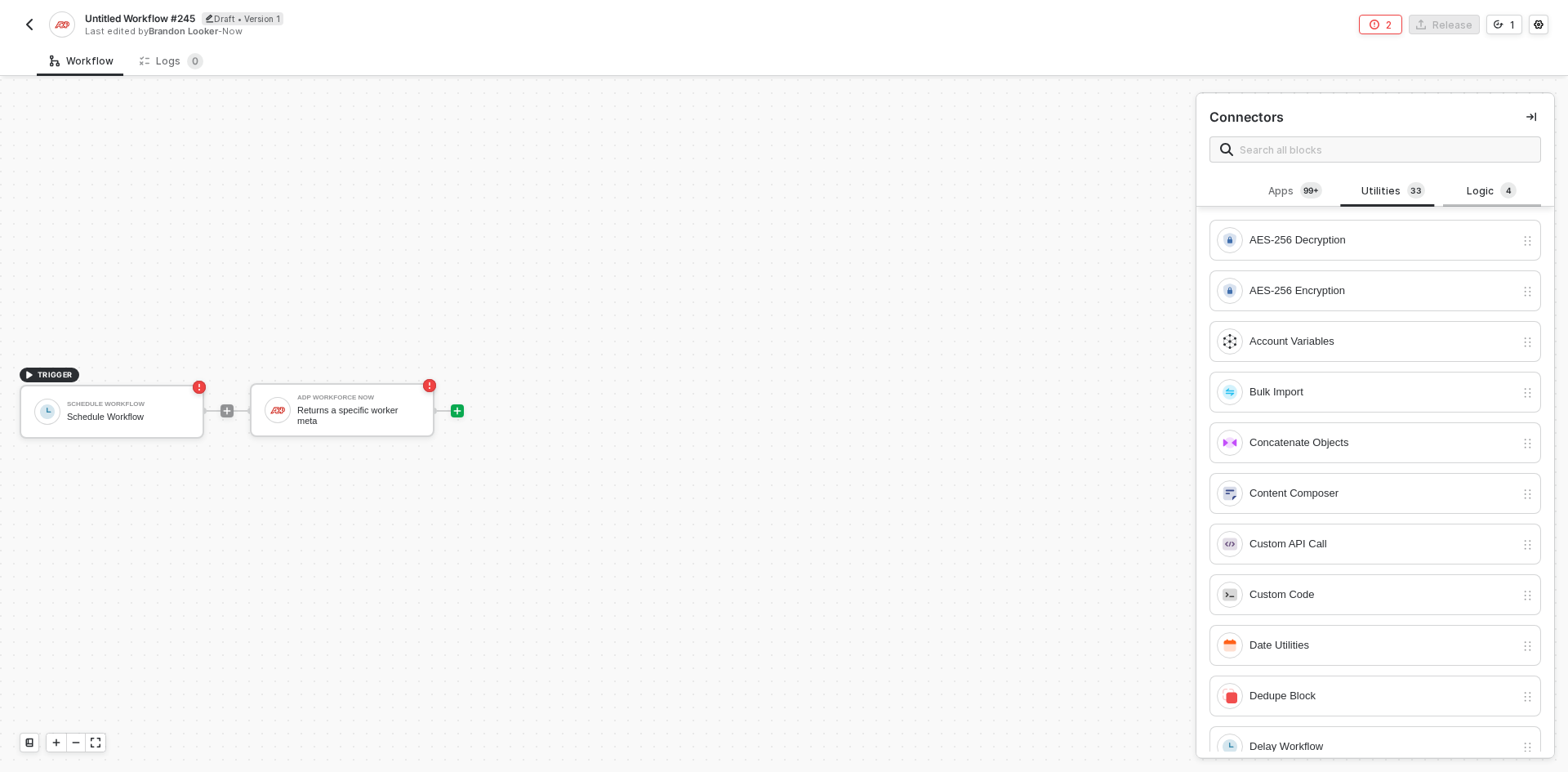 click on "Logic 4" at bounding box center [1492, 191] 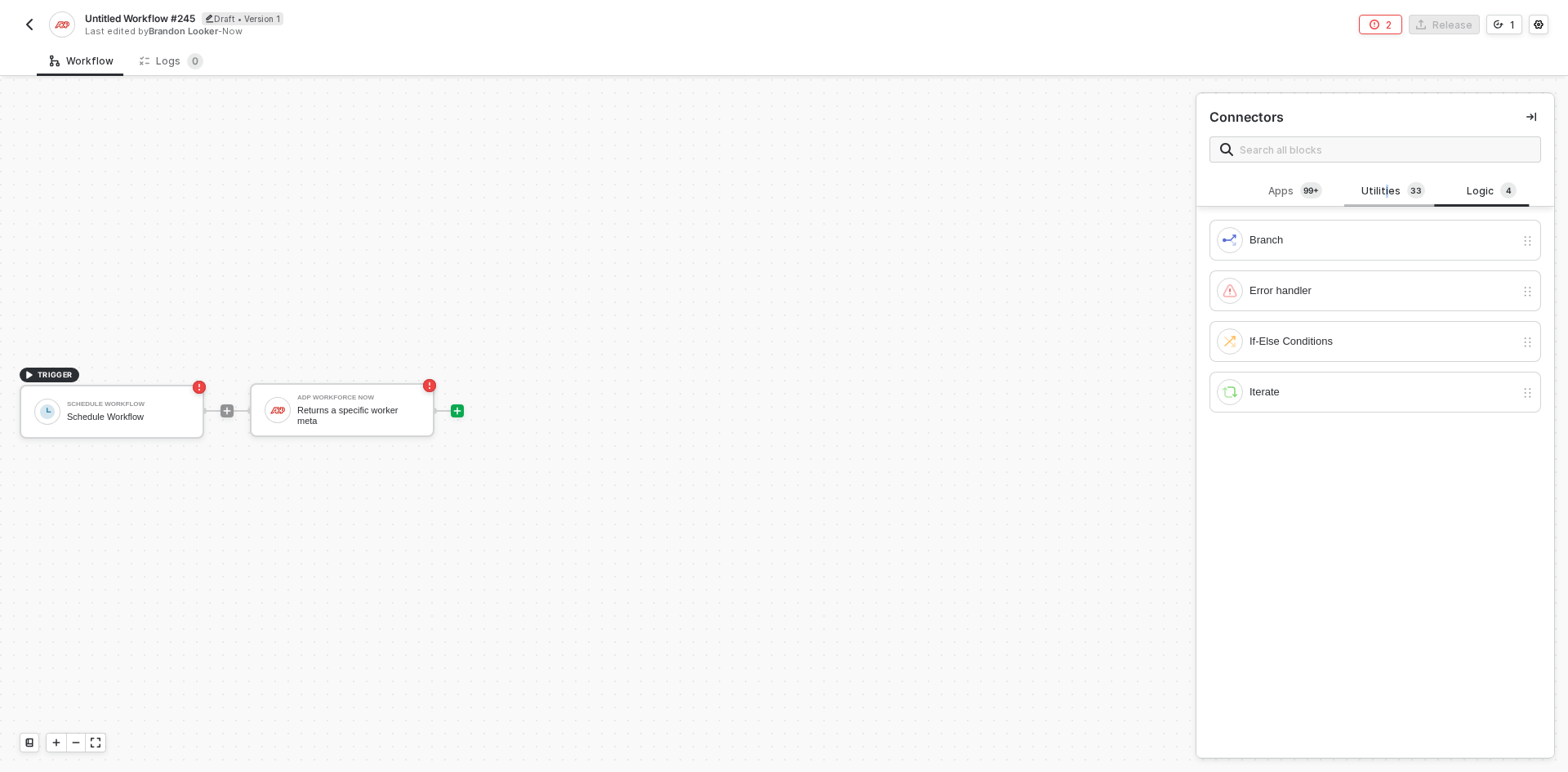 click on "Utilities 3 3" at bounding box center [1393, 191] 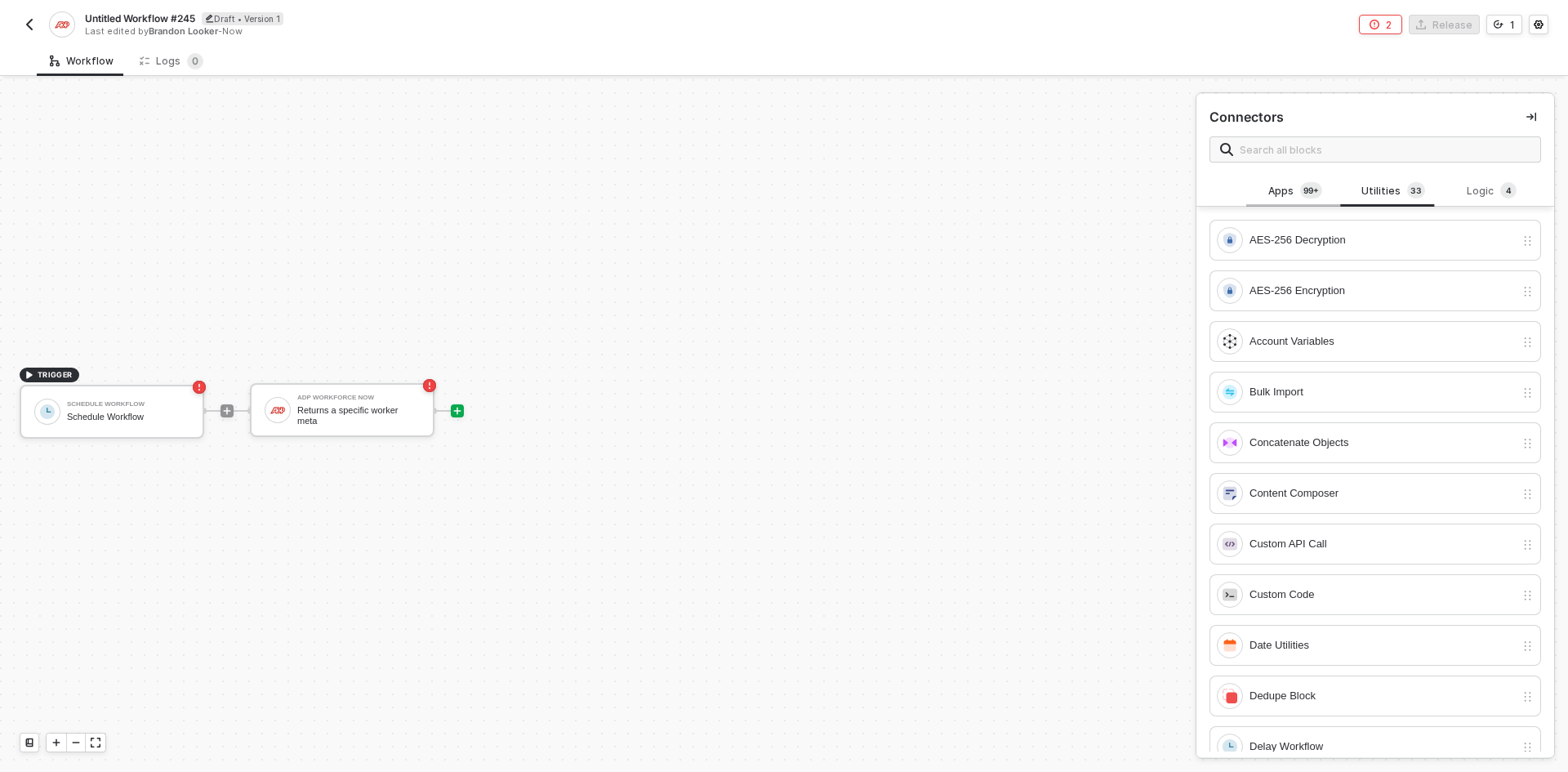 click on "Apps 99+" at bounding box center [1295, 191] 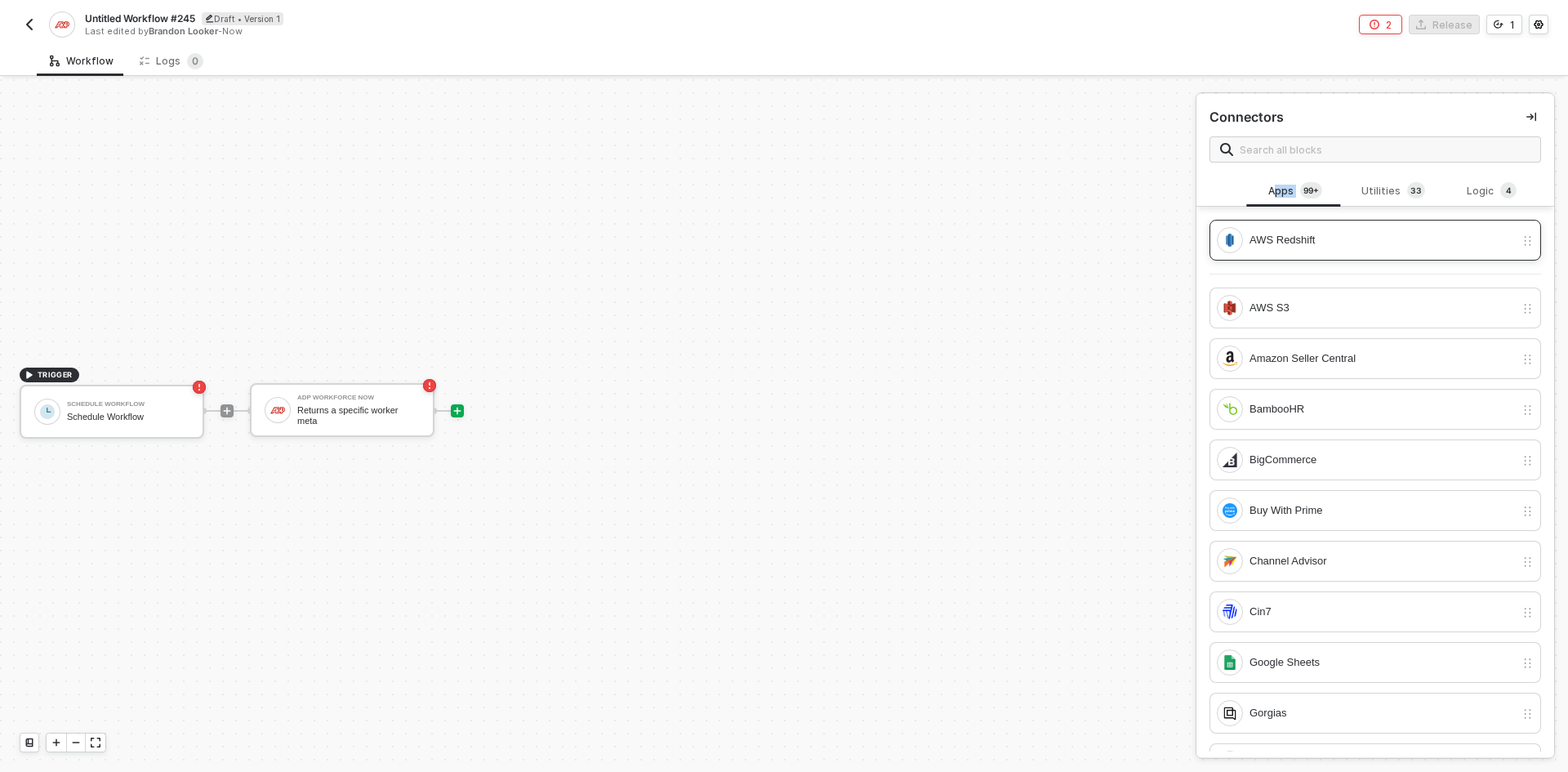 click on "AWS Redshift" at bounding box center [1382, 240] 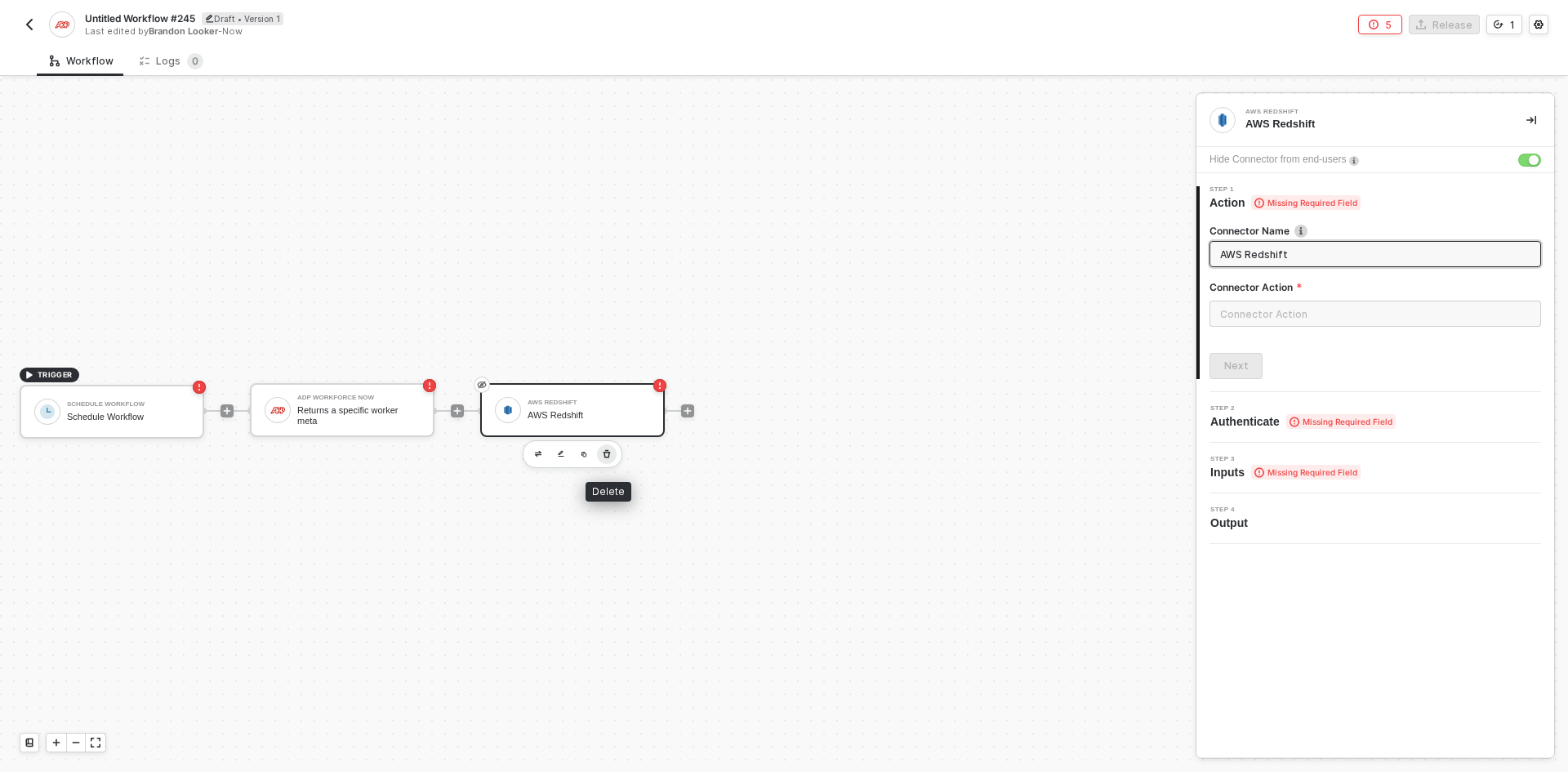 click at bounding box center [607, 454] 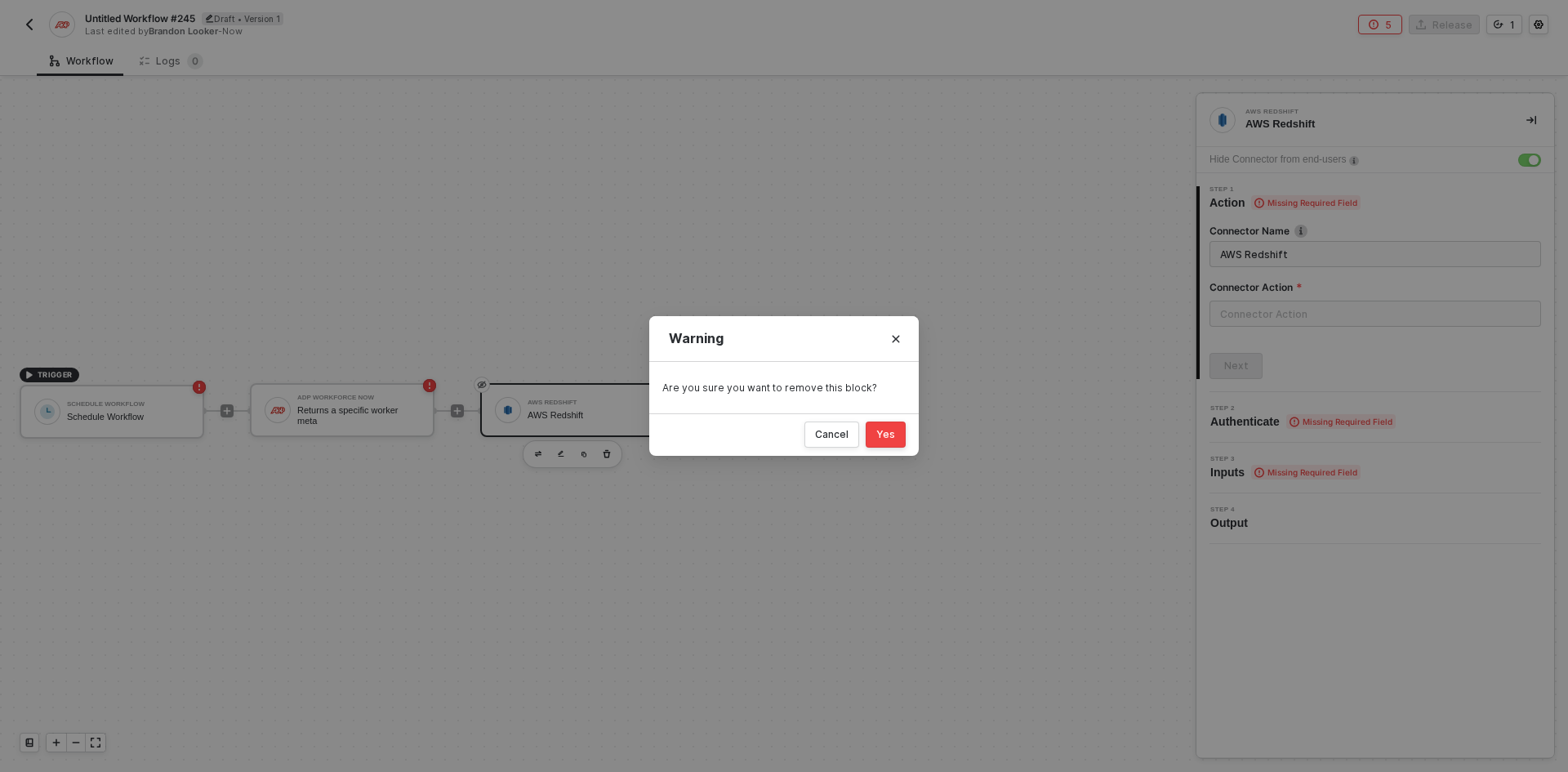 click on "Yes" at bounding box center (885, 435) 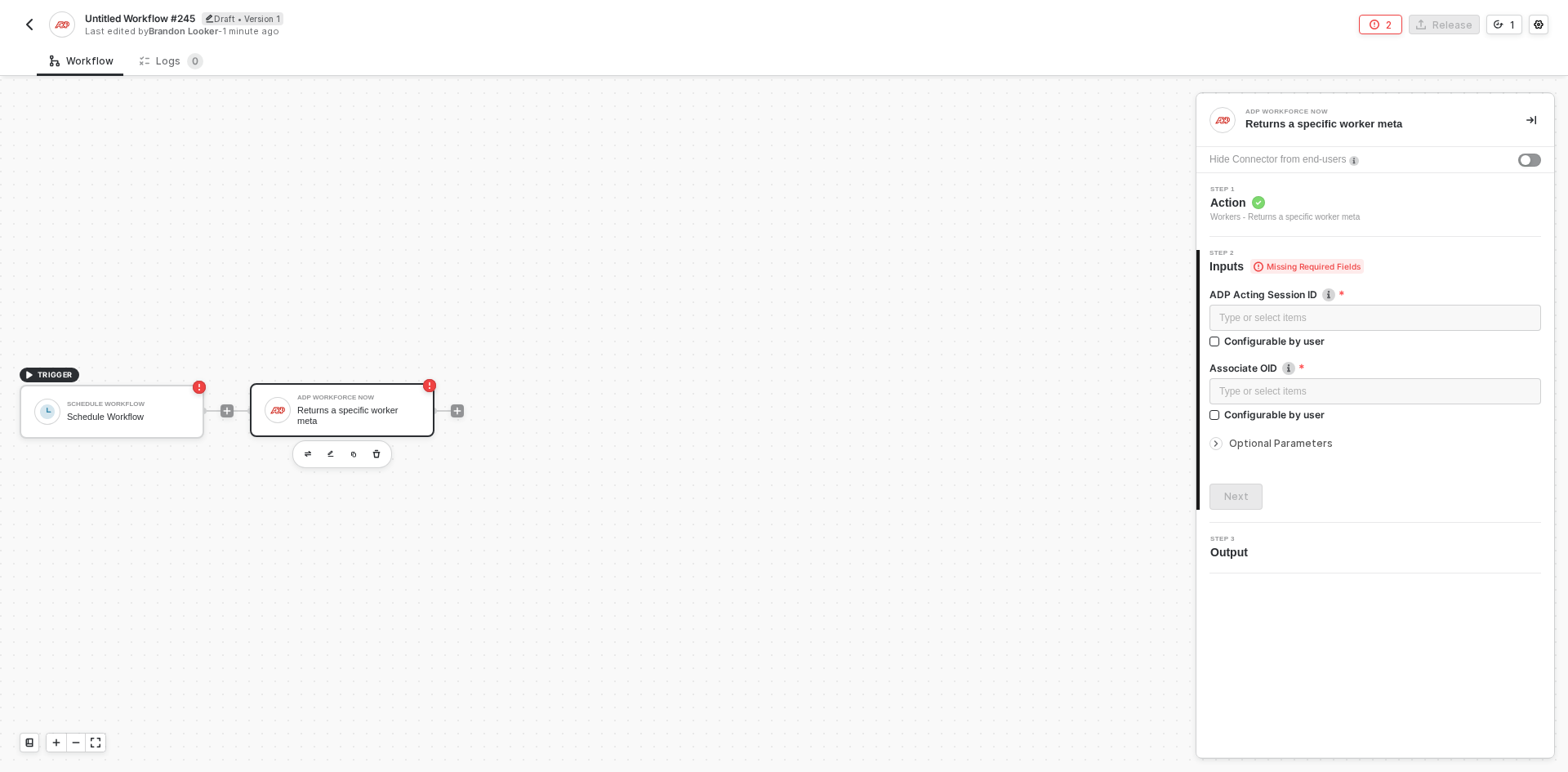click at bounding box center [29, 25] 